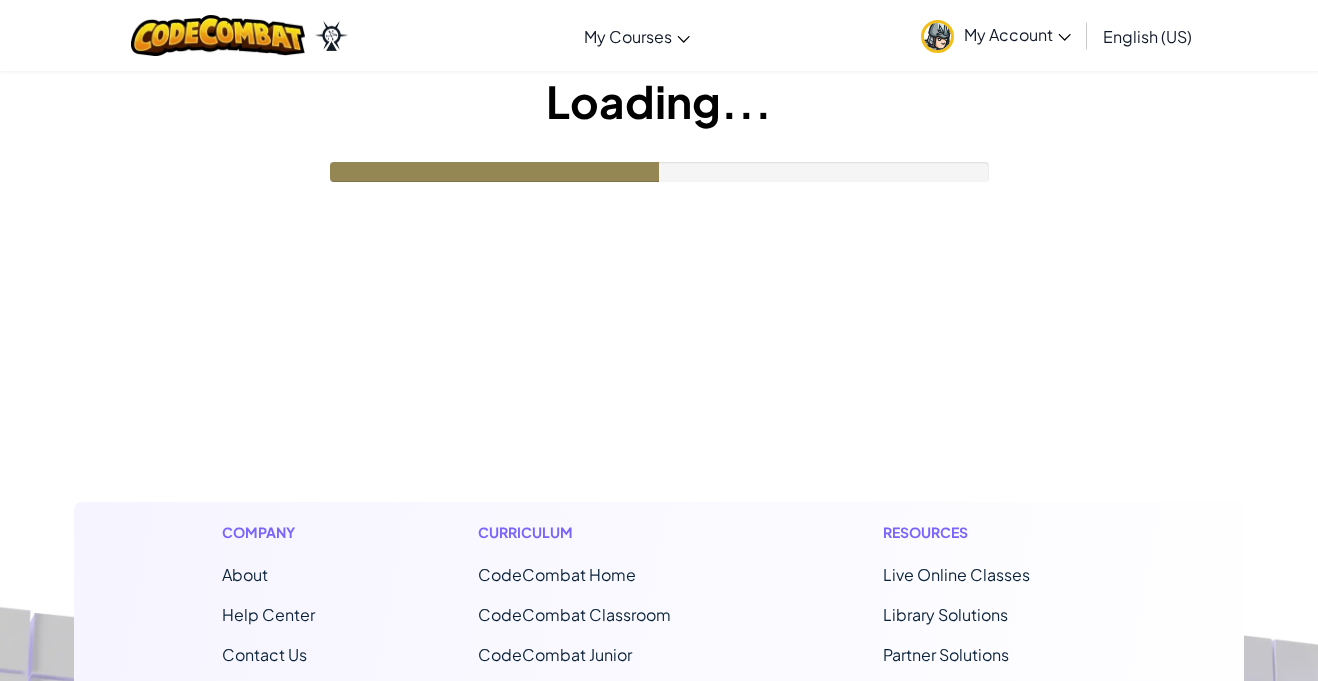 scroll, scrollTop: 0, scrollLeft: 0, axis: both 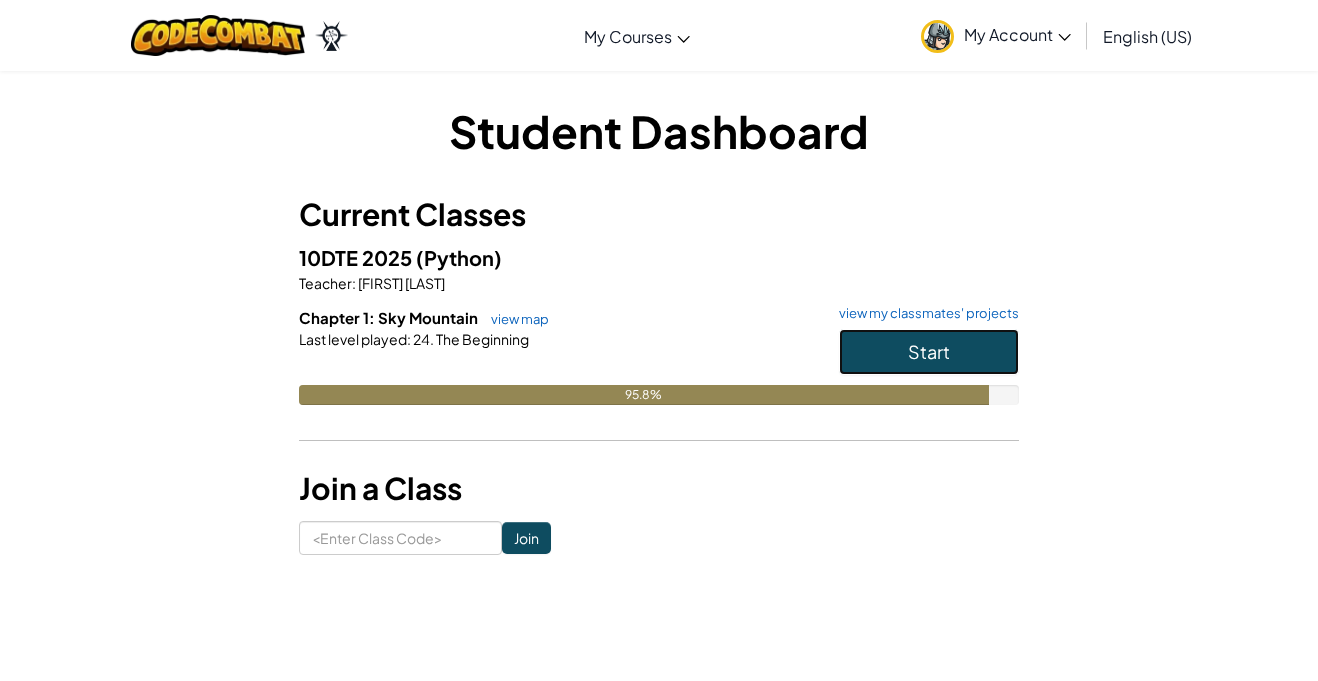 click on "Start" at bounding box center [929, 352] 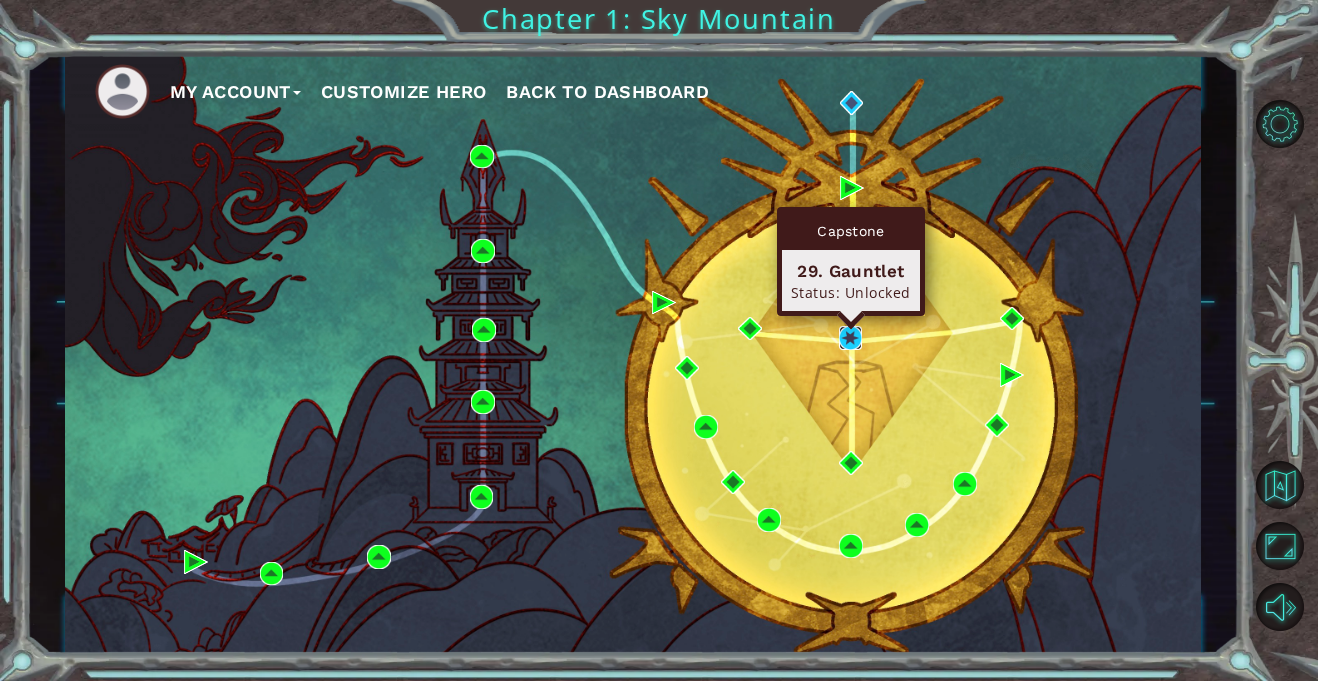 click at bounding box center [851, 338] 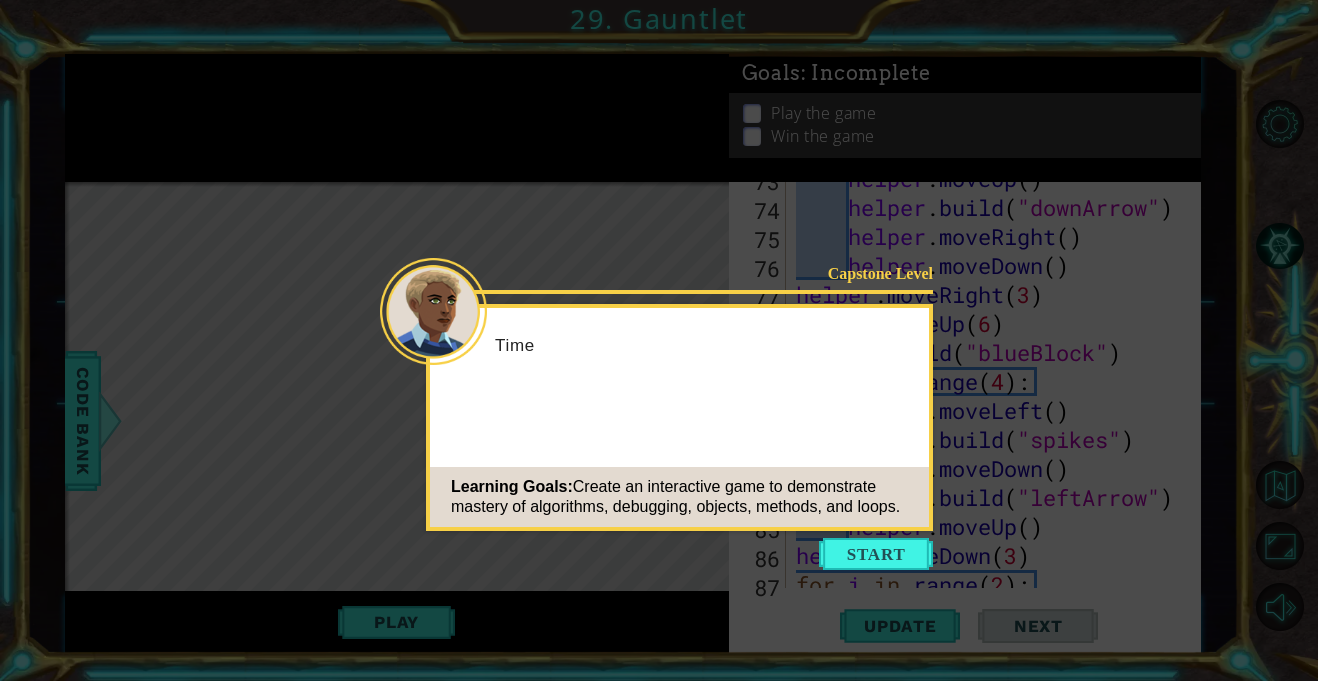 scroll, scrollTop: 2465, scrollLeft: 0, axis: vertical 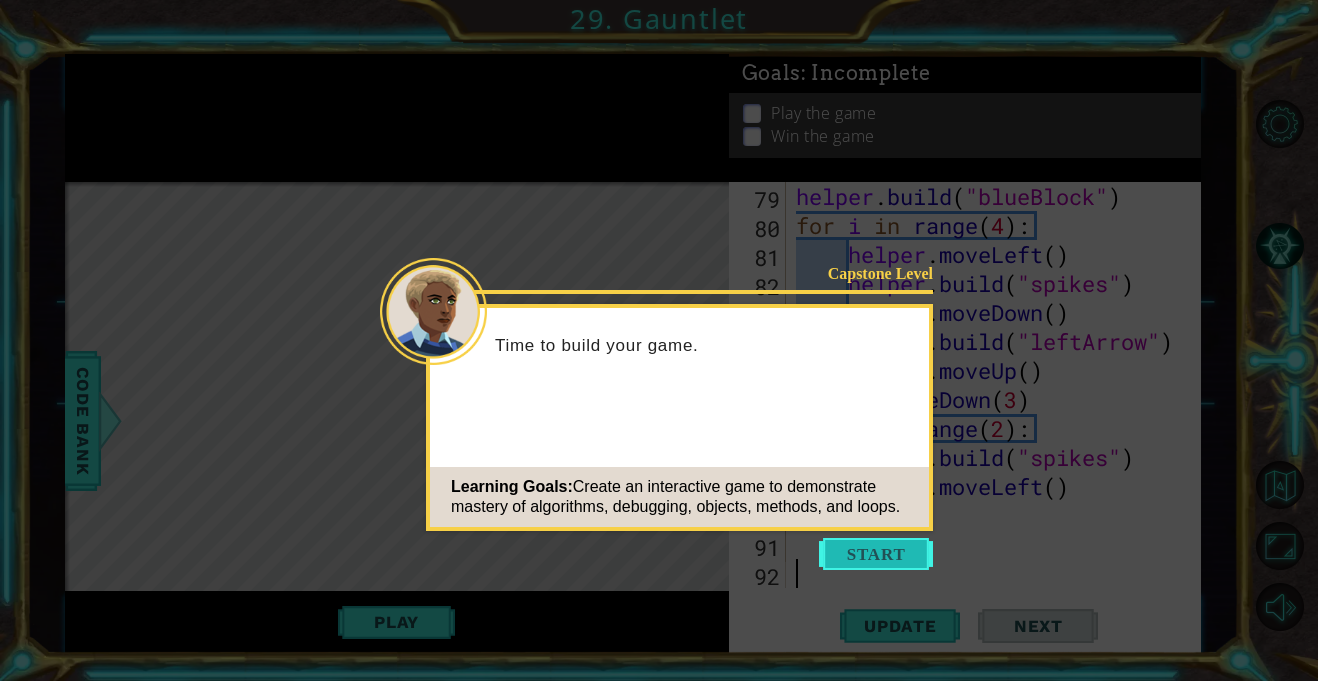 click at bounding box center [876, 554] 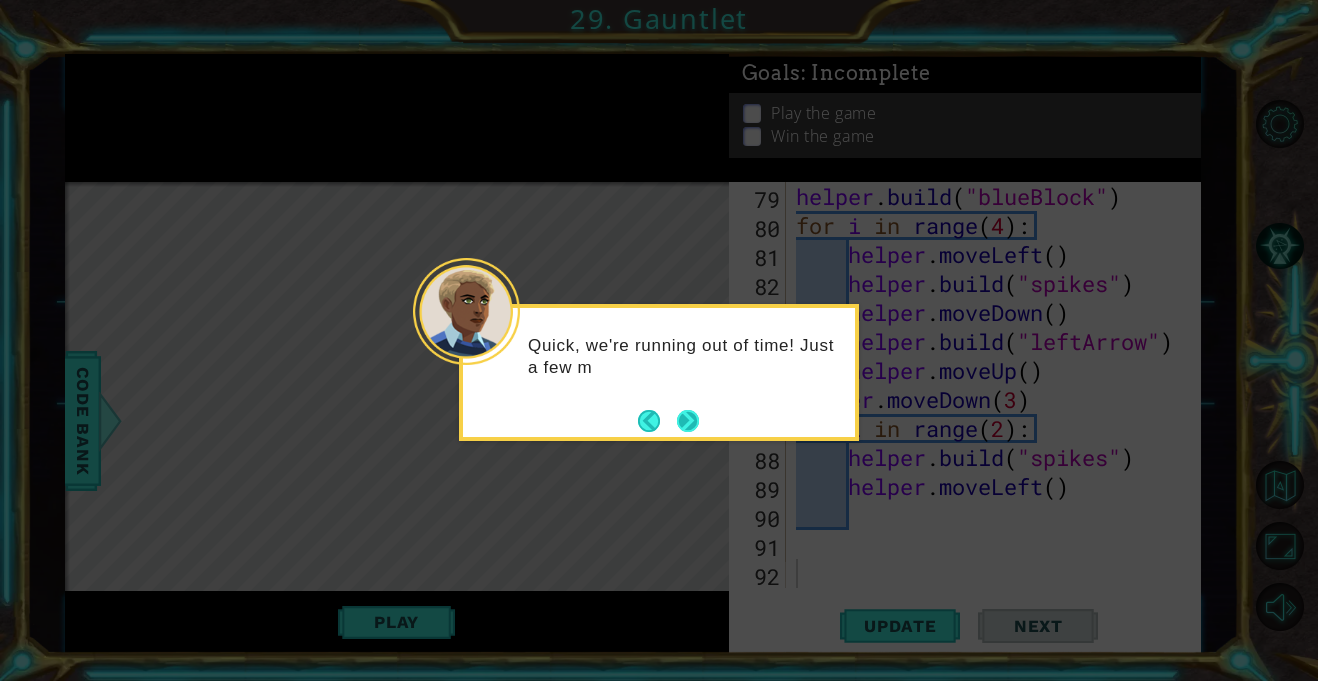 click at bounding box center [688, 421] 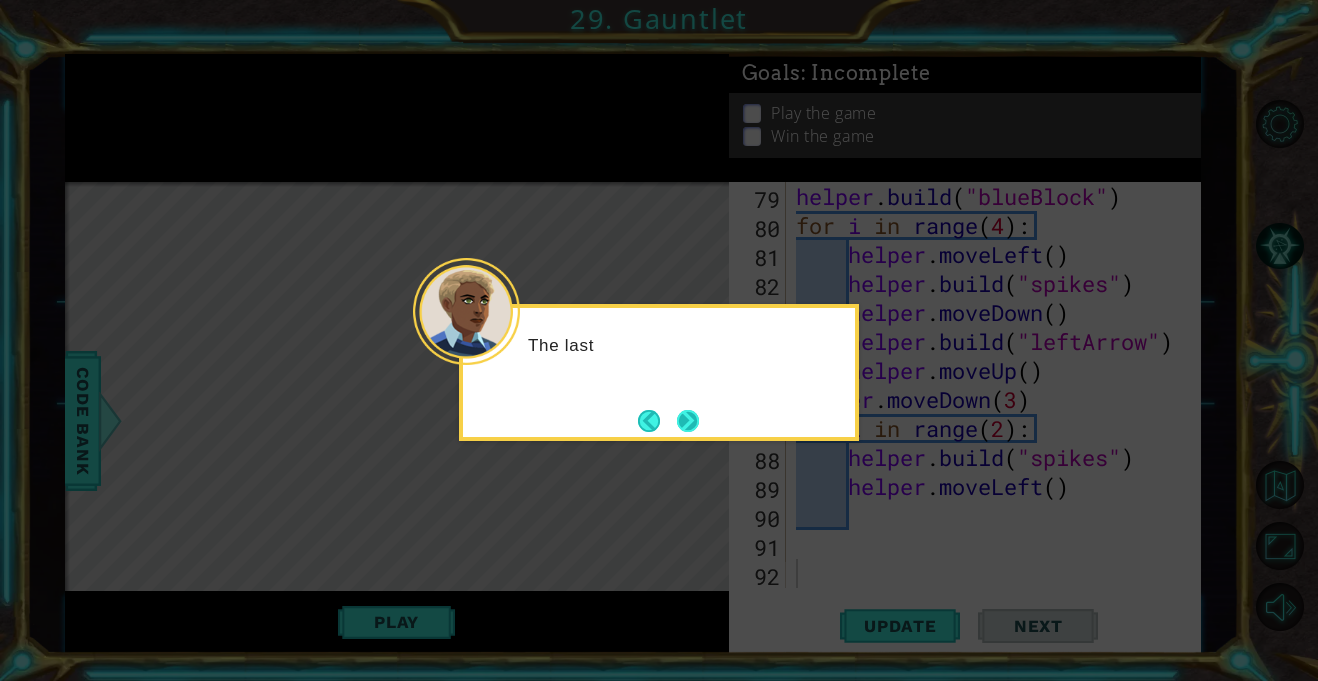 click at bounding box center [688, 421] 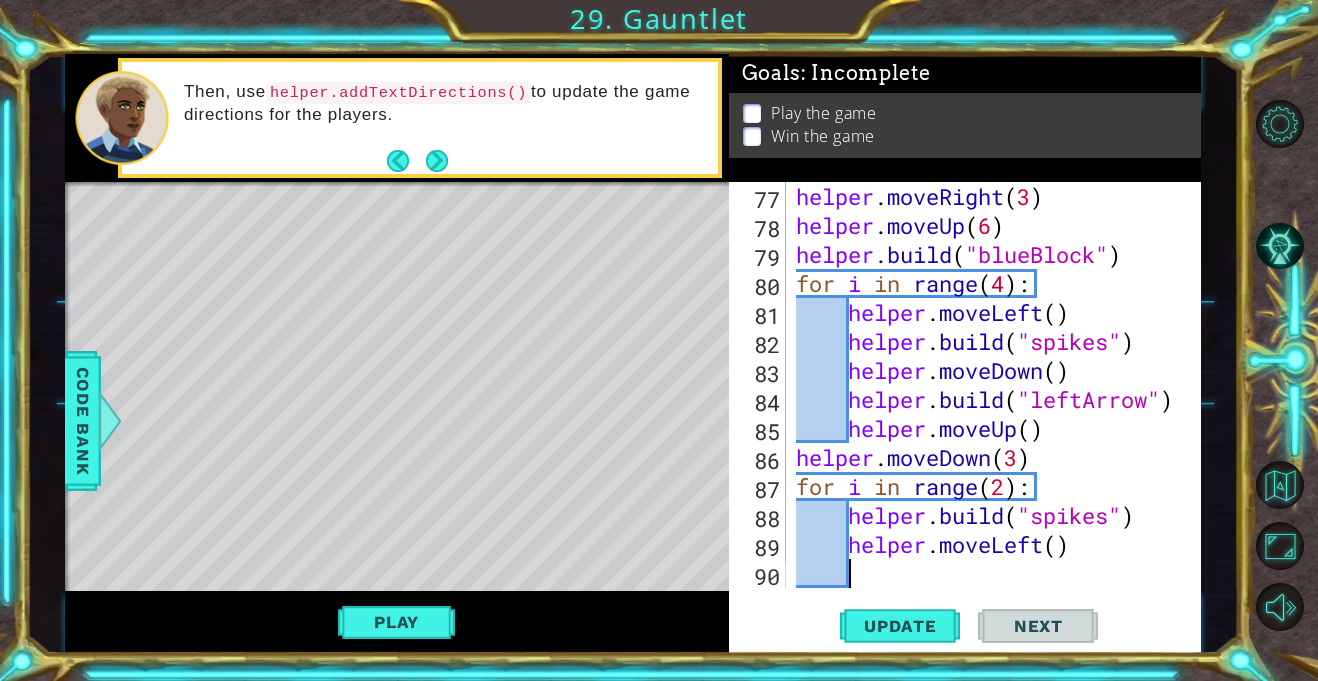 scroll, scrollTop: 2407, scrollLeft: 0, axis: vertical 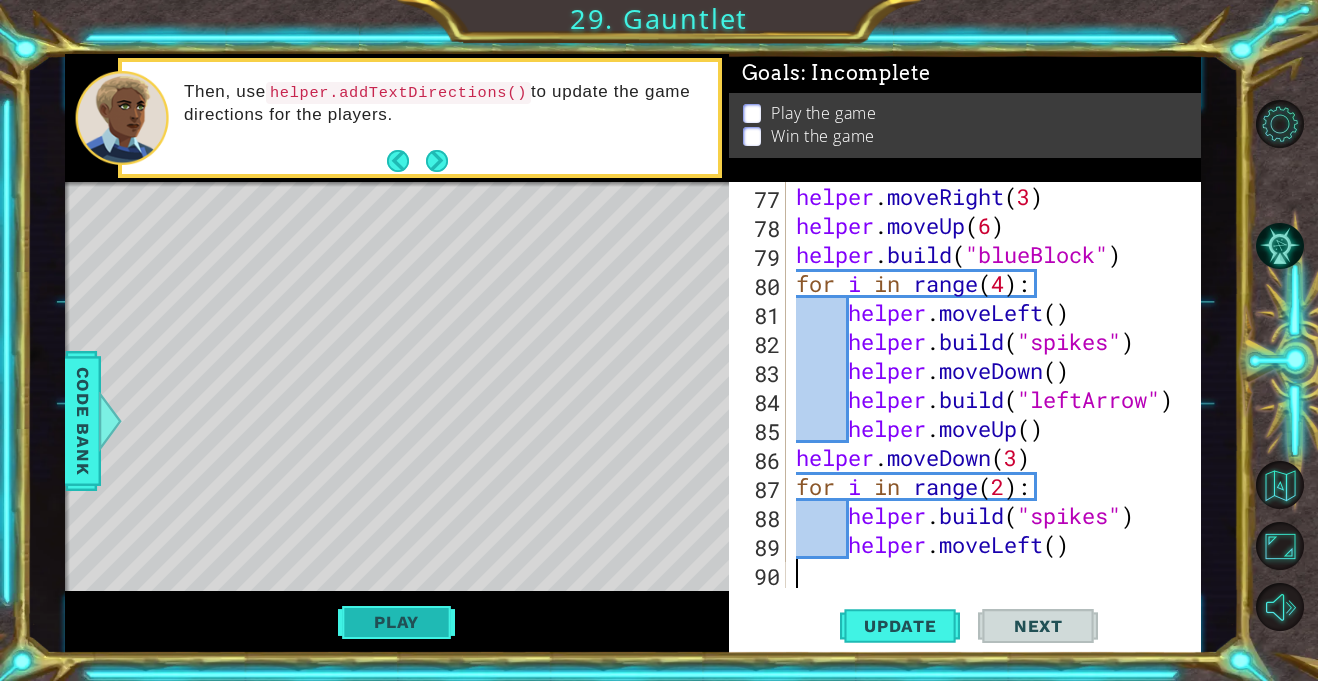 click on "Play" at bounding box center (396, 622) 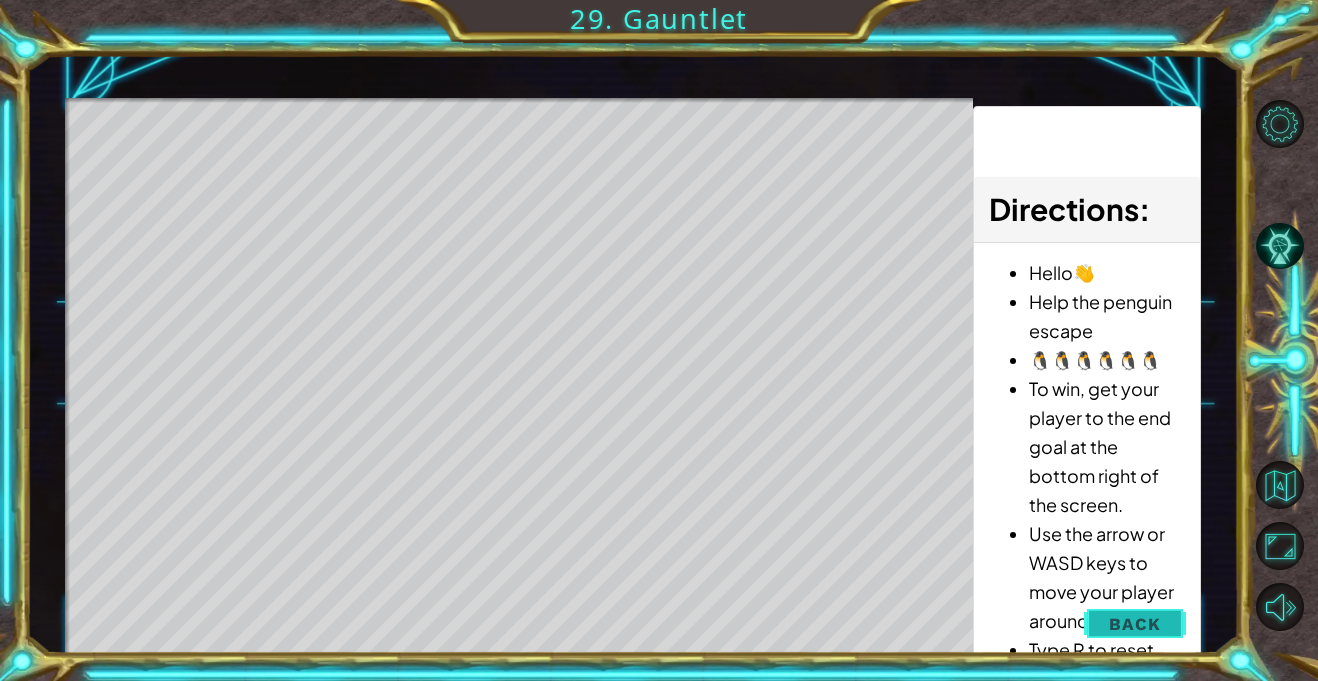 click on "Back" at bounding box center (1134, 624) 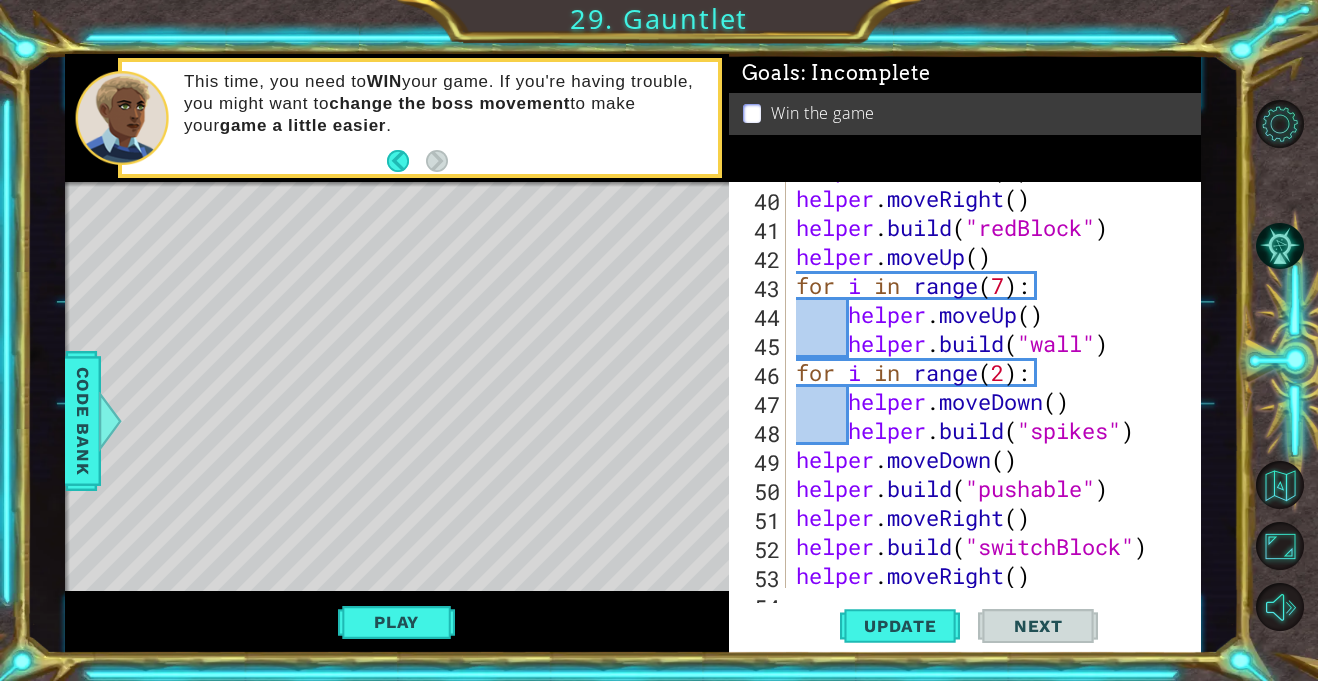 scroll, scrollTop: 1333, scrollLeft: 0, axis: vertical 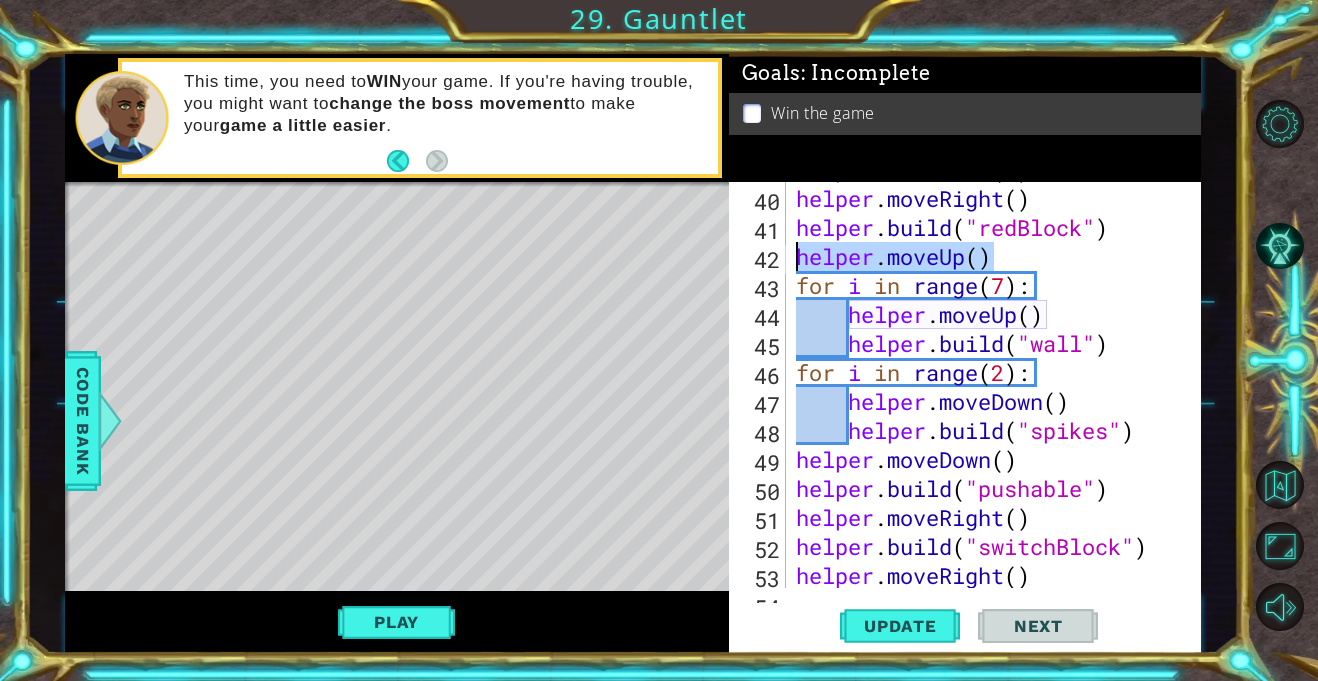 drag, startPoint x: 1024, startPoint y: 256, endPoint x: 776, endPoint y: 263, distance: 248.09877 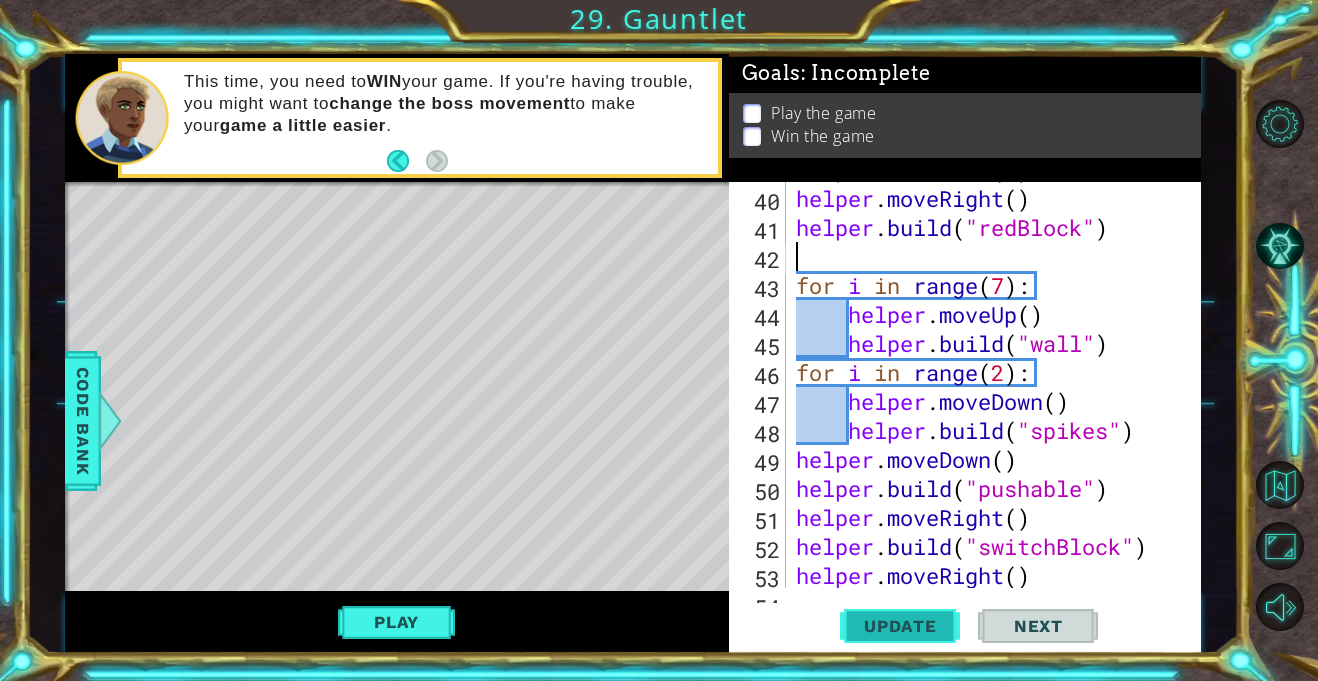 click on "Update" at bounding box center (900, 626) 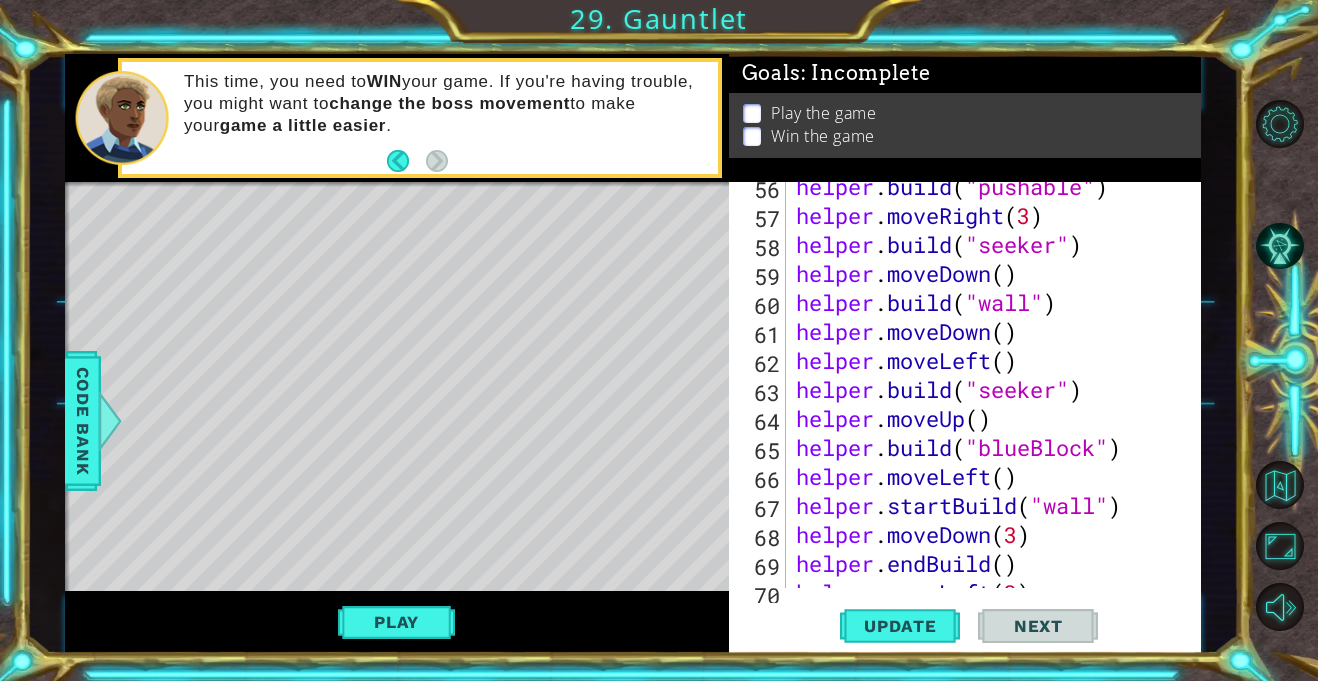 scroll, scrollTop: 1813, scrollLeft: 0, axis: vertical 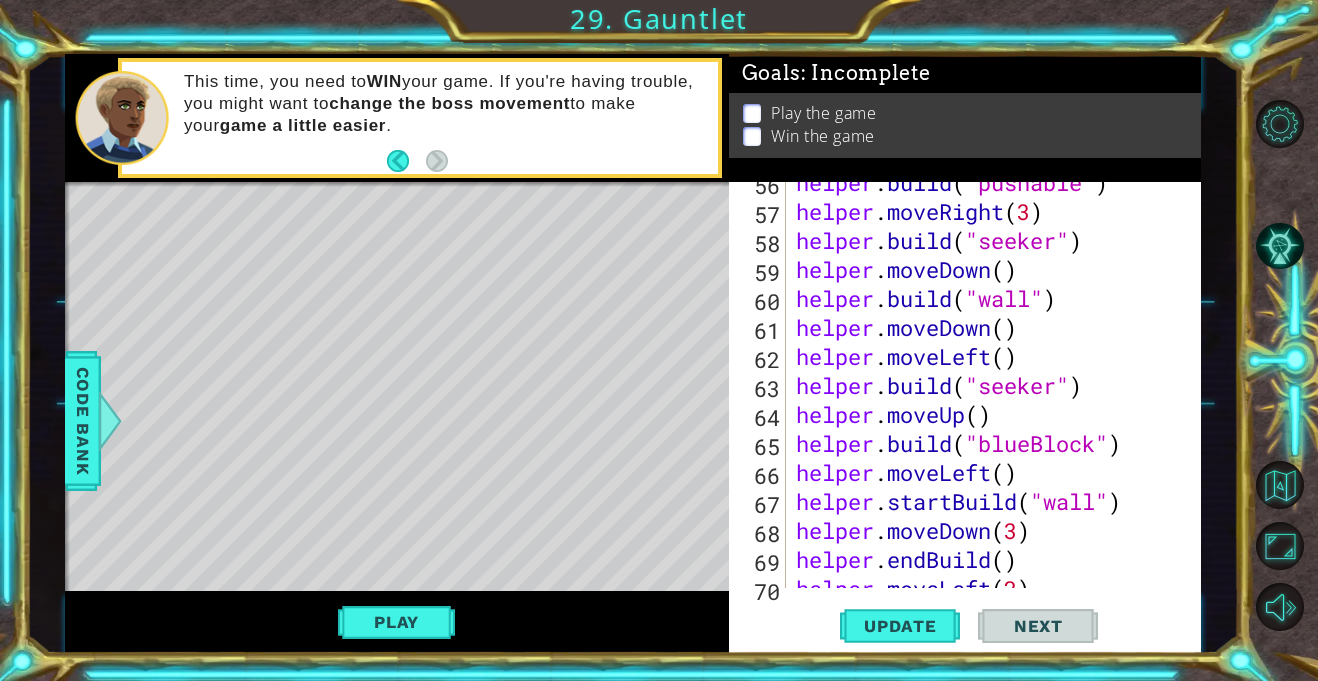 click on "helper . build ( "pushable" ) helper . moveRight ( 3 ) helper . build ( "seeker" ) helper . moveDown ( ) helper . build ( "wall" ) helper . moveDown ( ) helper . moveLeft ( ) helper . build ( "seeker" ) helper . moveUp ( ) helper . build ( "blueBlock" ) helper . moveLeft ( ) helper . startBuild ( "wall" ) helper . moveDown ( 3 ) helper . endBuild ( ) helper . moveLeft ( 2 )" at bounding box center (999, 400) 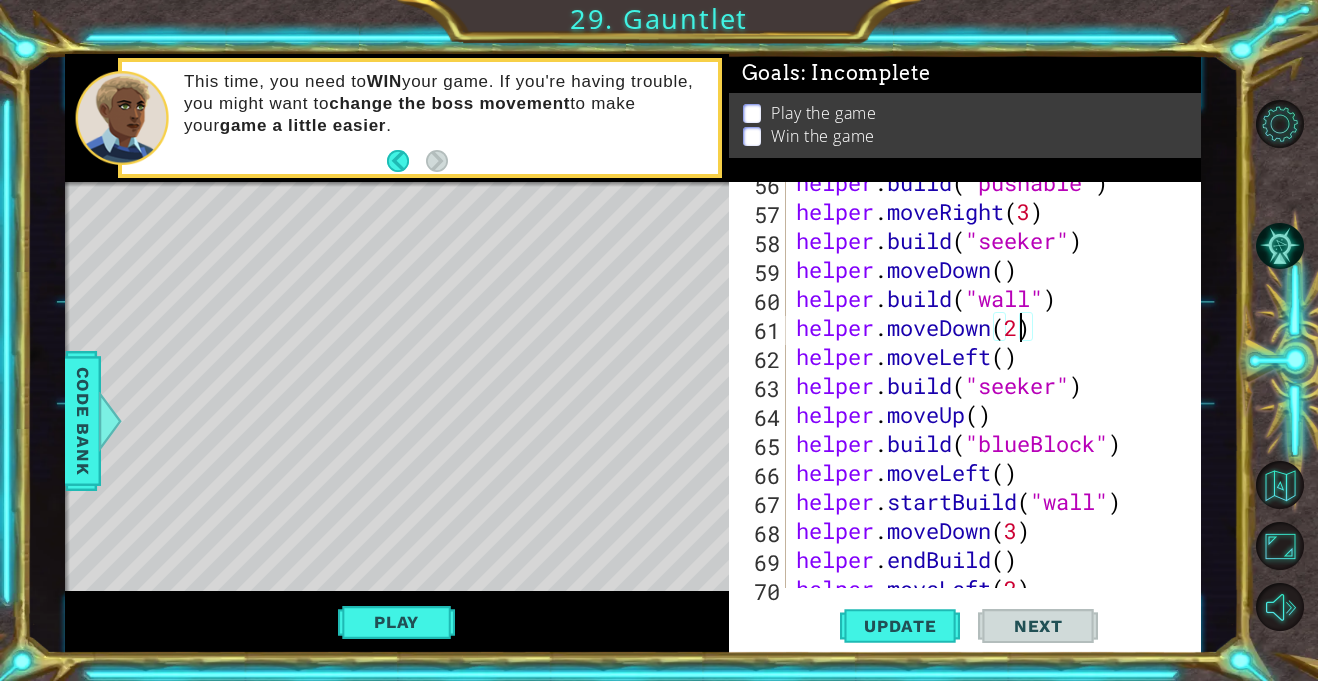 scroll, scrollTop: 0, scrollLeft: 9, axis: horizontal 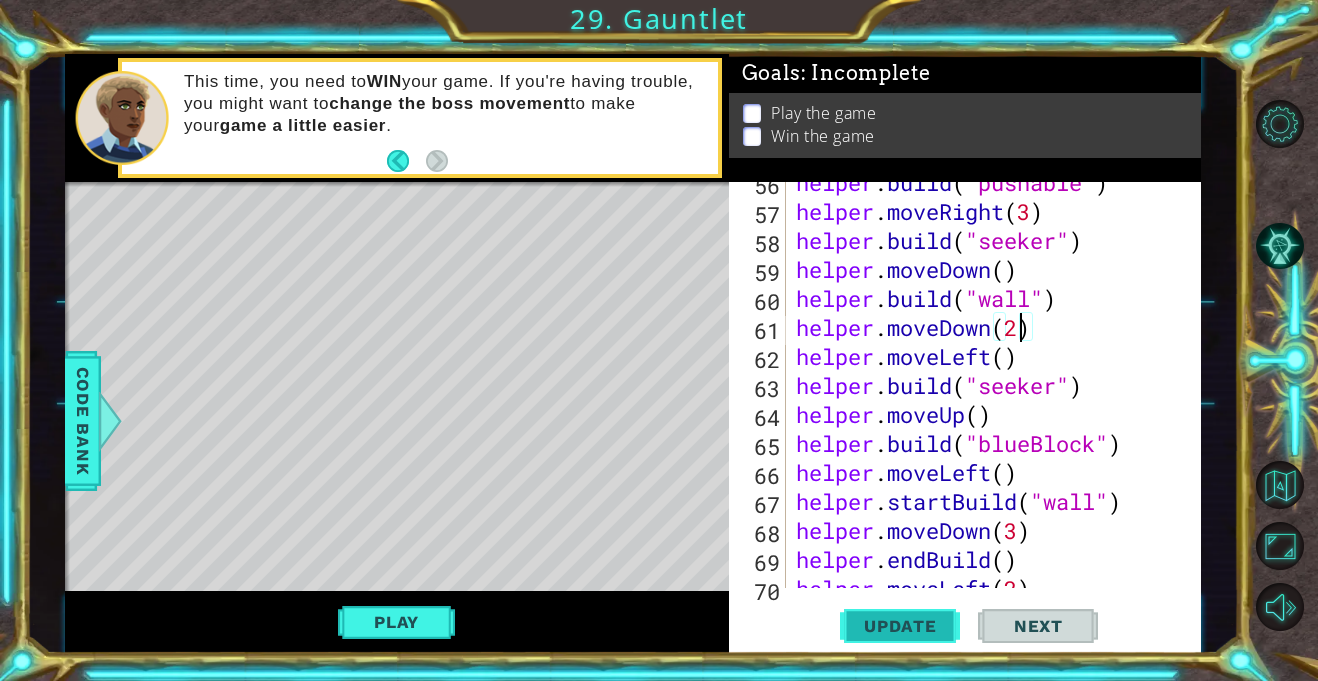 click on "Update" at bounding box center [900, 626] 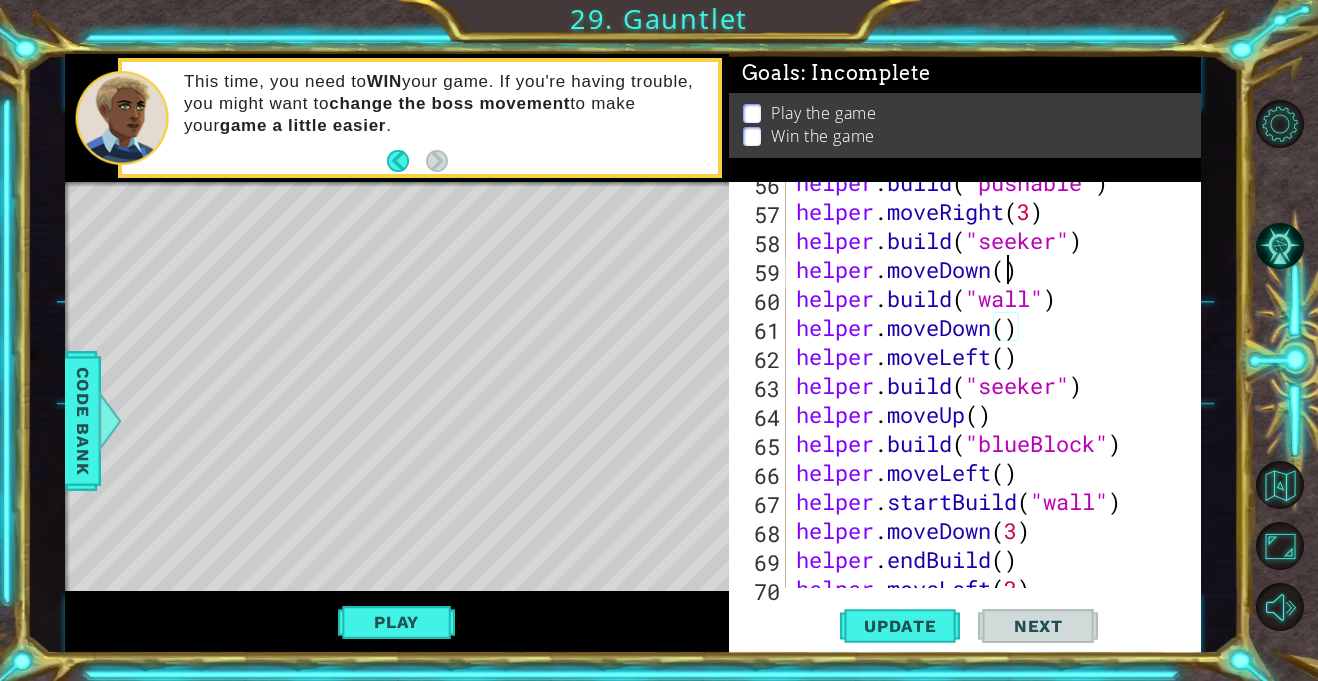 click on "helper . build ( "pushable" ) helper . moveRight ( 3 ) helper . build ( "seeker" ) helper . moveDown ( ) helper . build ( "wall" ) helper . moveDown ( ) helper . moveLeft ( ) helper . build ( "seeker" ) helper . moveUp ( ) helper . build ( "blueBlock" ) helper . moveLeft ( ) helper . startBuild ( "wall" ) helper . moveDown ( 3 ) helper . endBuild ( ) helper . moveLeft ( 2 )" at bounding box center [999, 400] 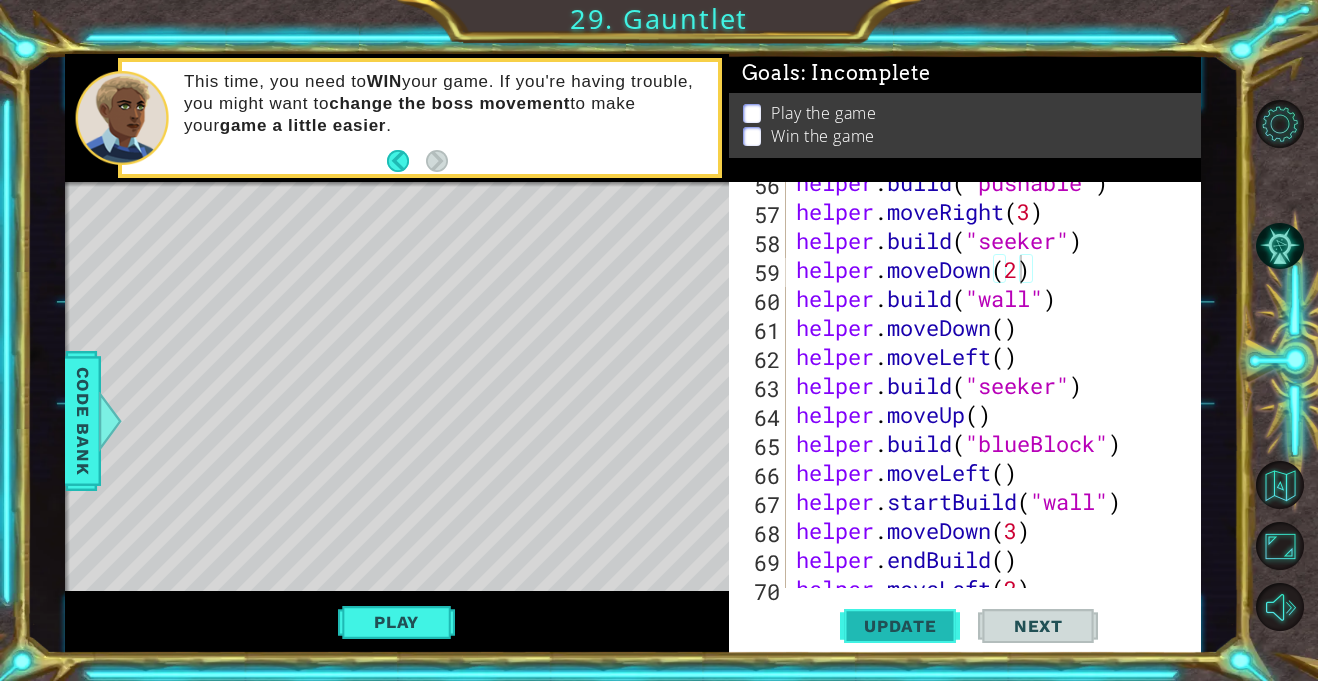 click on "Update" at bounding box center (900, 626) 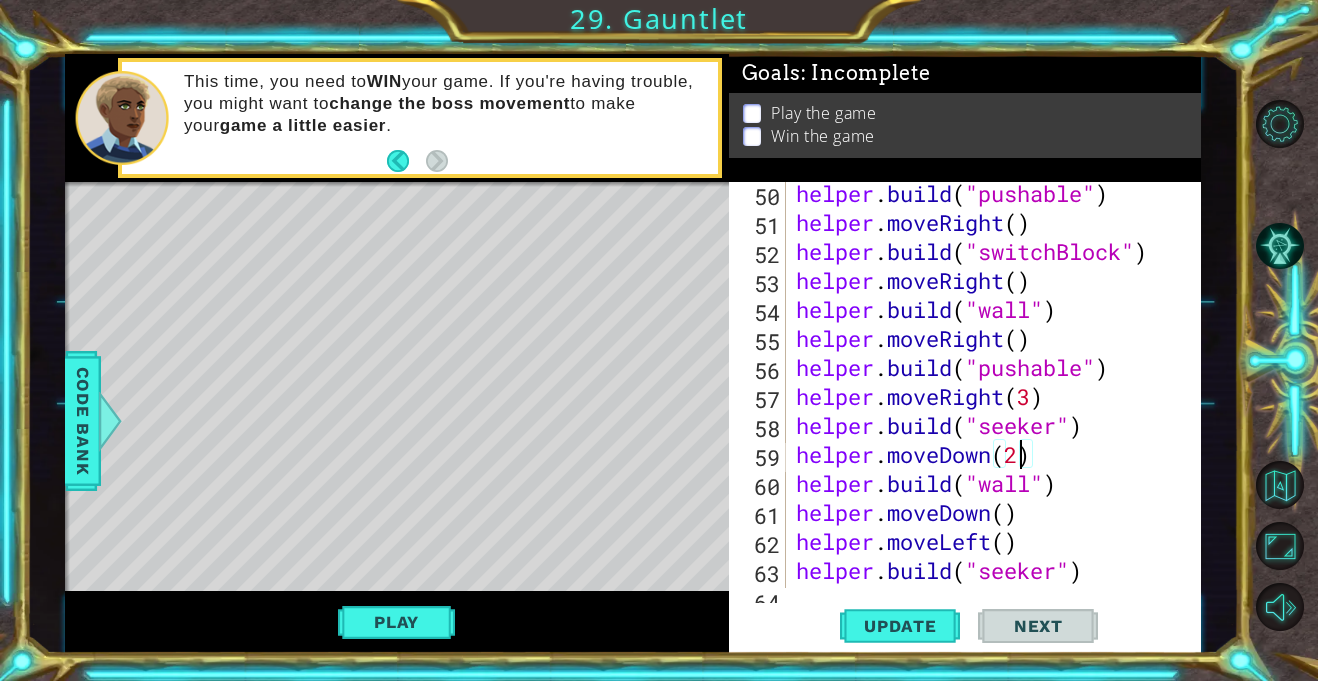 scroll, scrollTop: 1630, scrollLeft: 0, axis: vertical 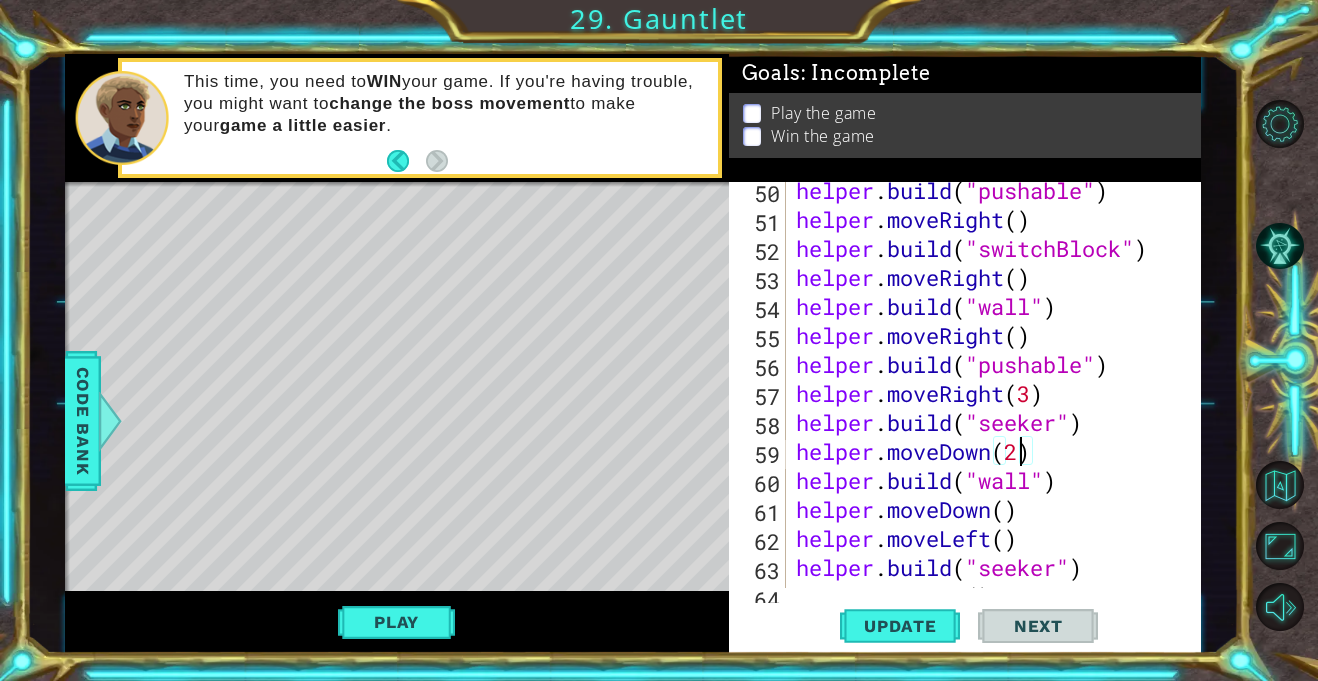 click on "helper . build ( "pushable" ) helper . moveRight ( ) helper . build ( "switchBlock" ) helper . moveRight ( ) helper . build ( "wall" ) helper . moveRight ( ) helper . build ( "pushable" ) helper . moveRight ( 3 ) helper . build ( "seeker" ) helper . moveDown ( 2 ) helper . build ( "wall" ) helper . moveDown ( ) helper . moveLeft ( ) helper . build ( "seeker" ) helper . moveUp ( )" at bounding box center [999, 408] 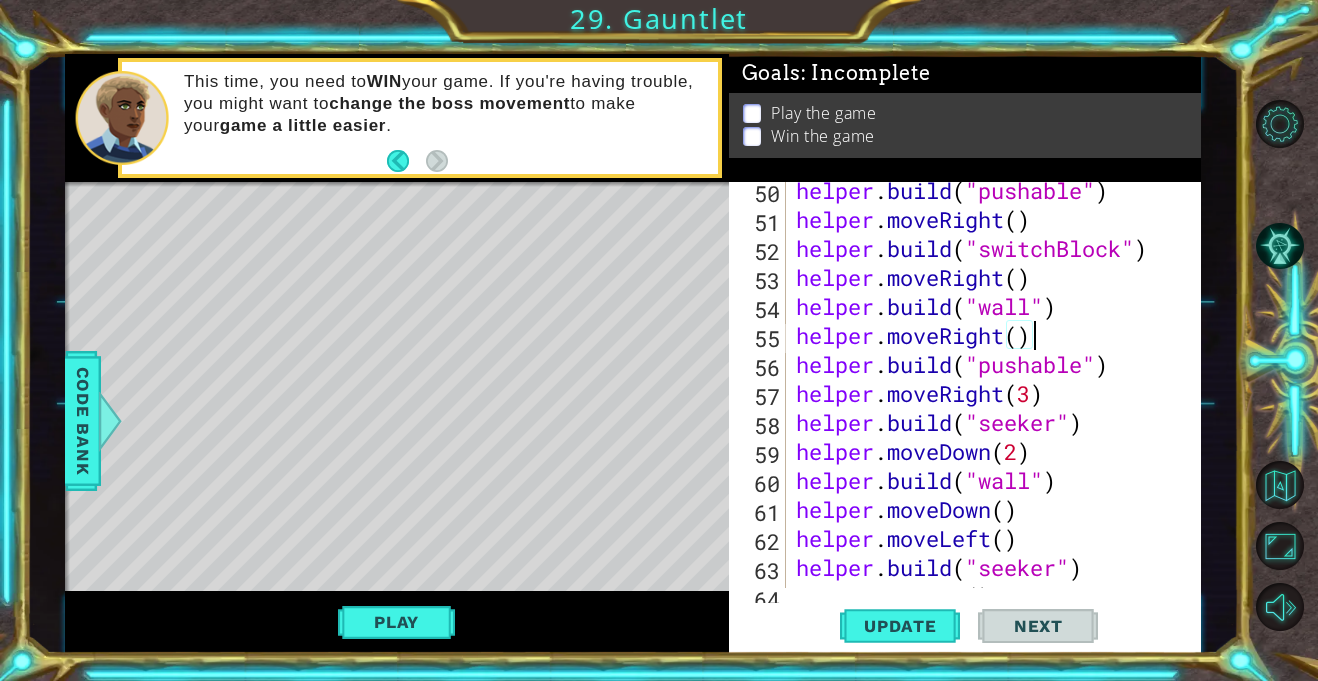 scroll, scrollTop: 0, scrollLeft: 0, axis: both 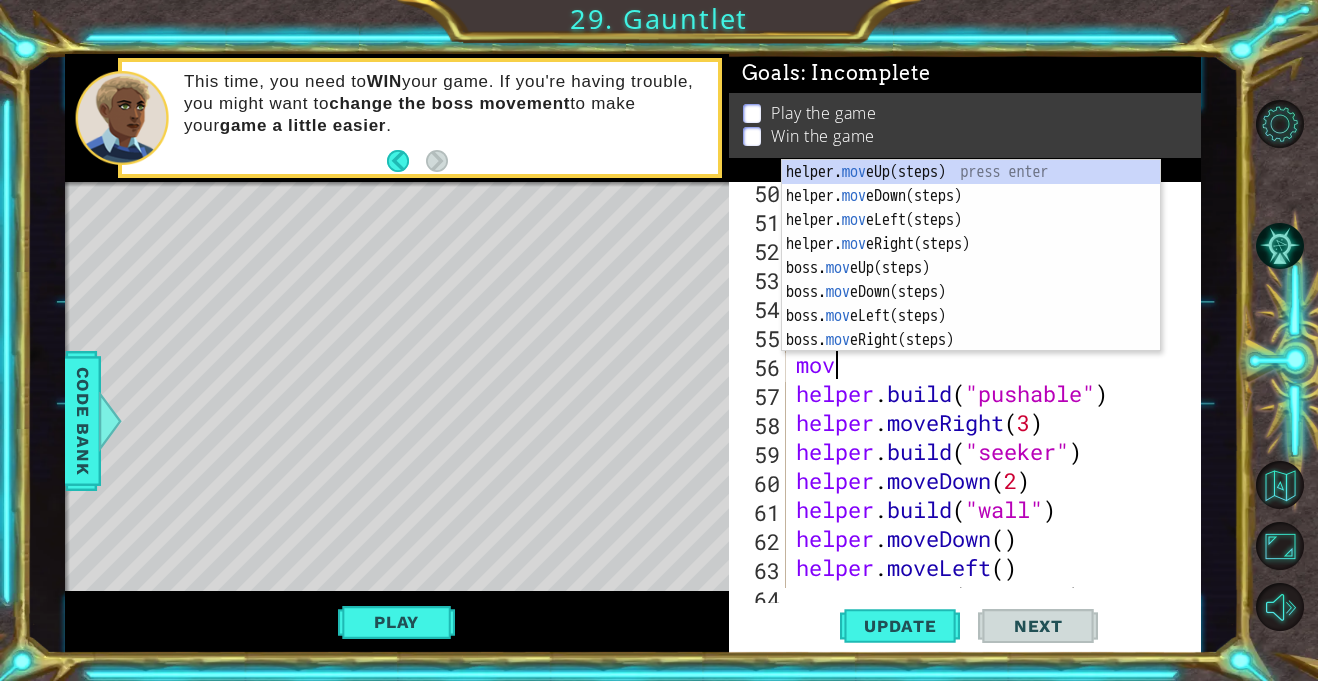 type on "move" 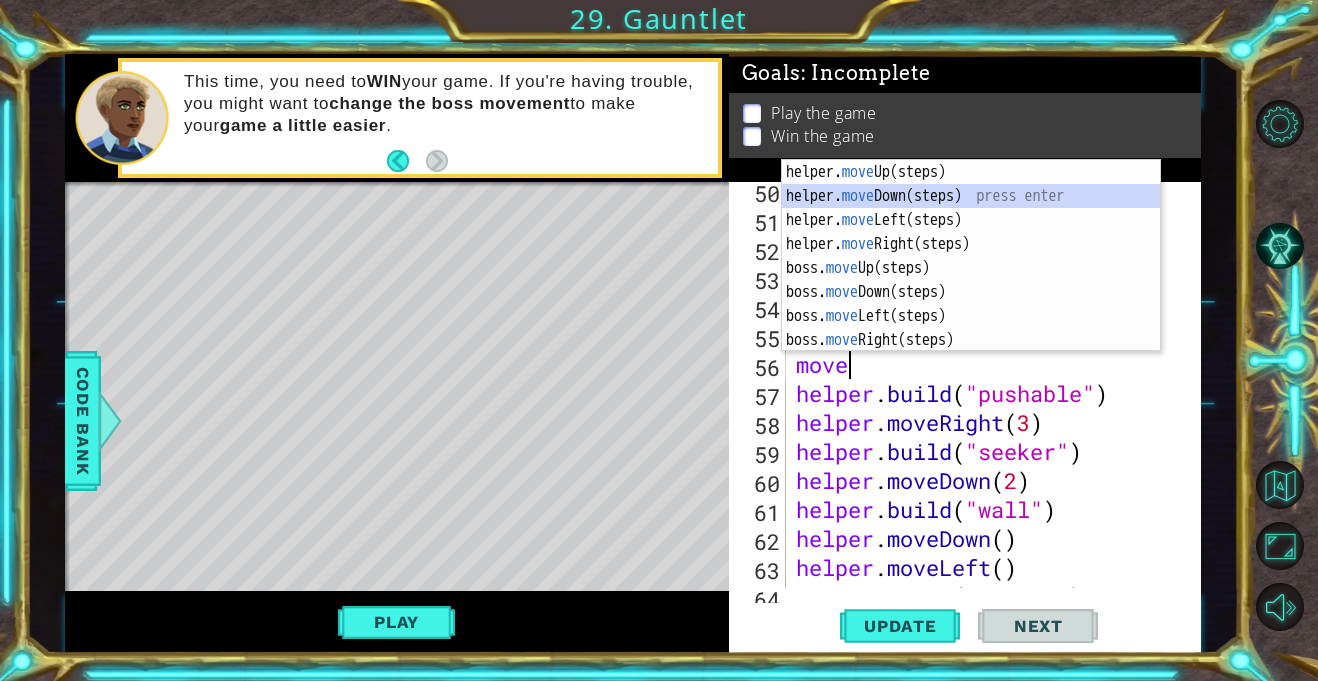 scroll, scrollTop: 0, scrollLeft: 0, axis: both 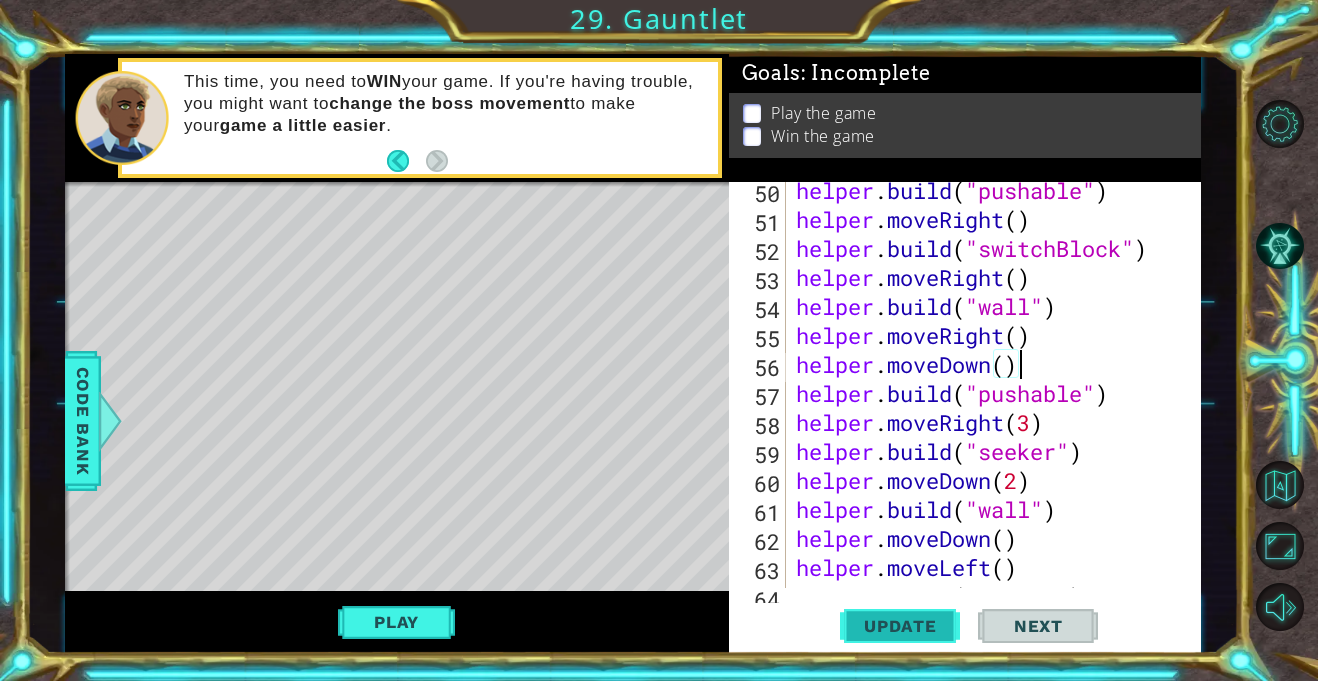 click on "Update" at bounding box center (900, 626) 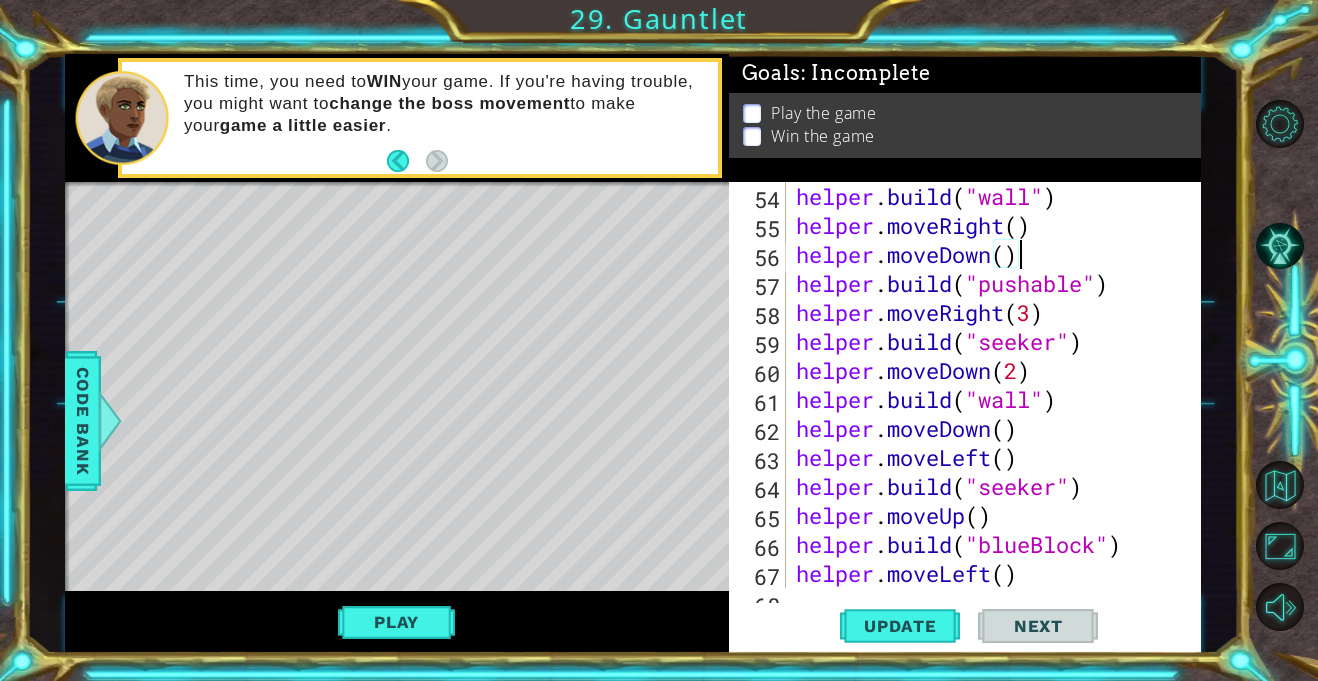 scroll, scrollTop: 1743, scrollLeft: 0, axis: vertical 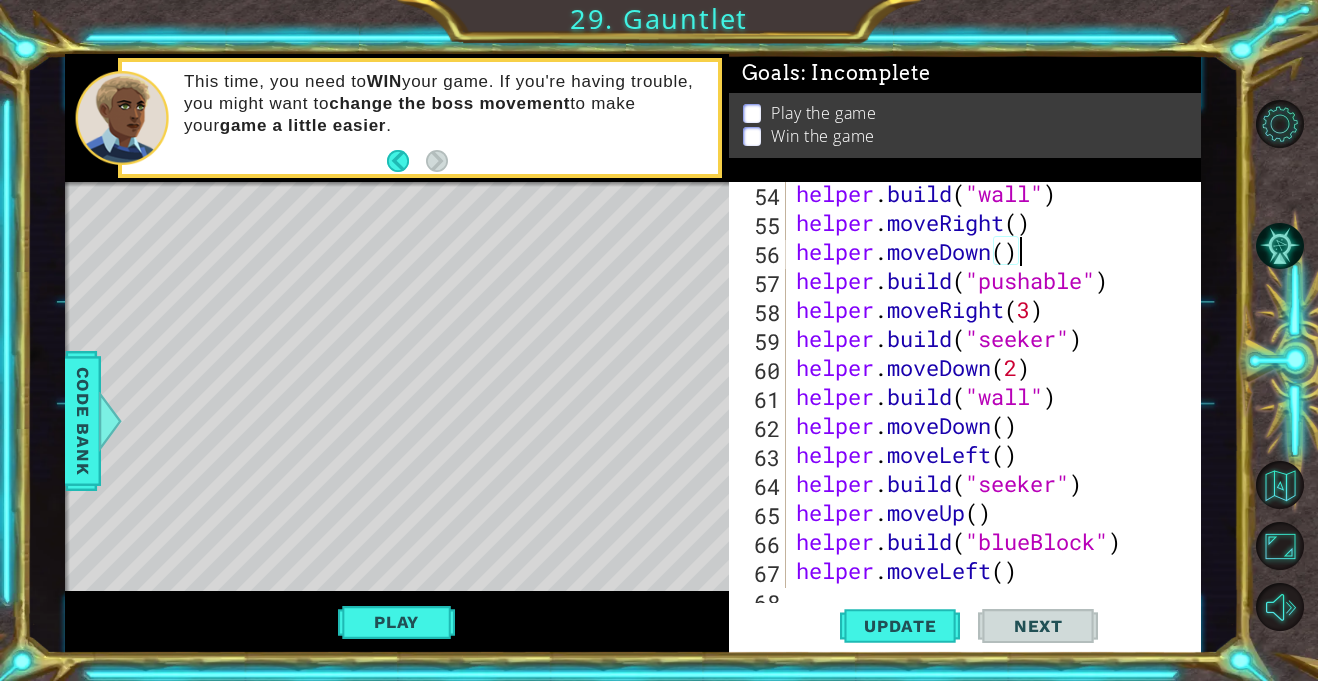 click on "helper . build ( "wall" ) helper . moveRight ( ) helper . moveDown ( ) helper . build ( "pushable" ) helper . moveRight ( 3 ) helper . build ( "seeker" ) helper . moveDown ( 2 ) helper . build ( "wall" ) helper . moveDown ( ) helper . moveLeft ( ) helper . build ( "seeker" ) helper . moveUp ( ) helper . build ( "blueBlock" ) helper . moveLeft ( ) helper . startBuild ( "wall" )" at bounding box center [999, 411] 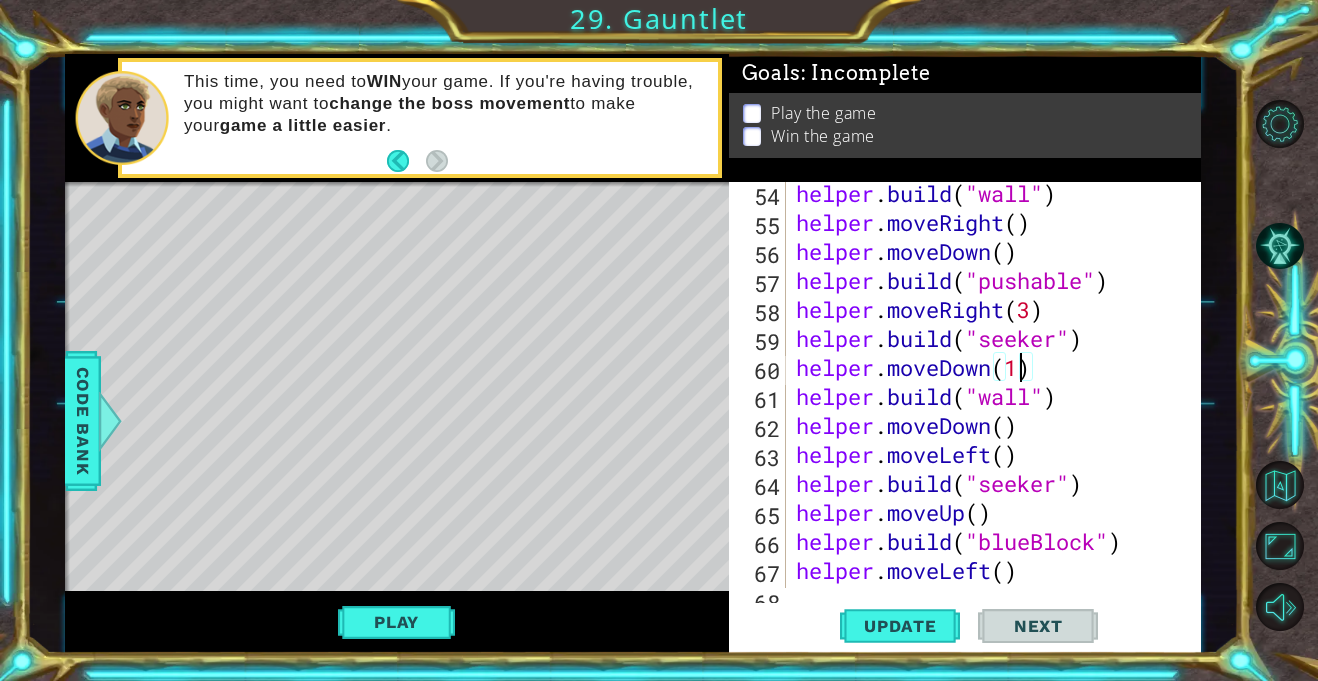 scroll, scrollTop: 0, scrollLeft: 9, axis: horizontal 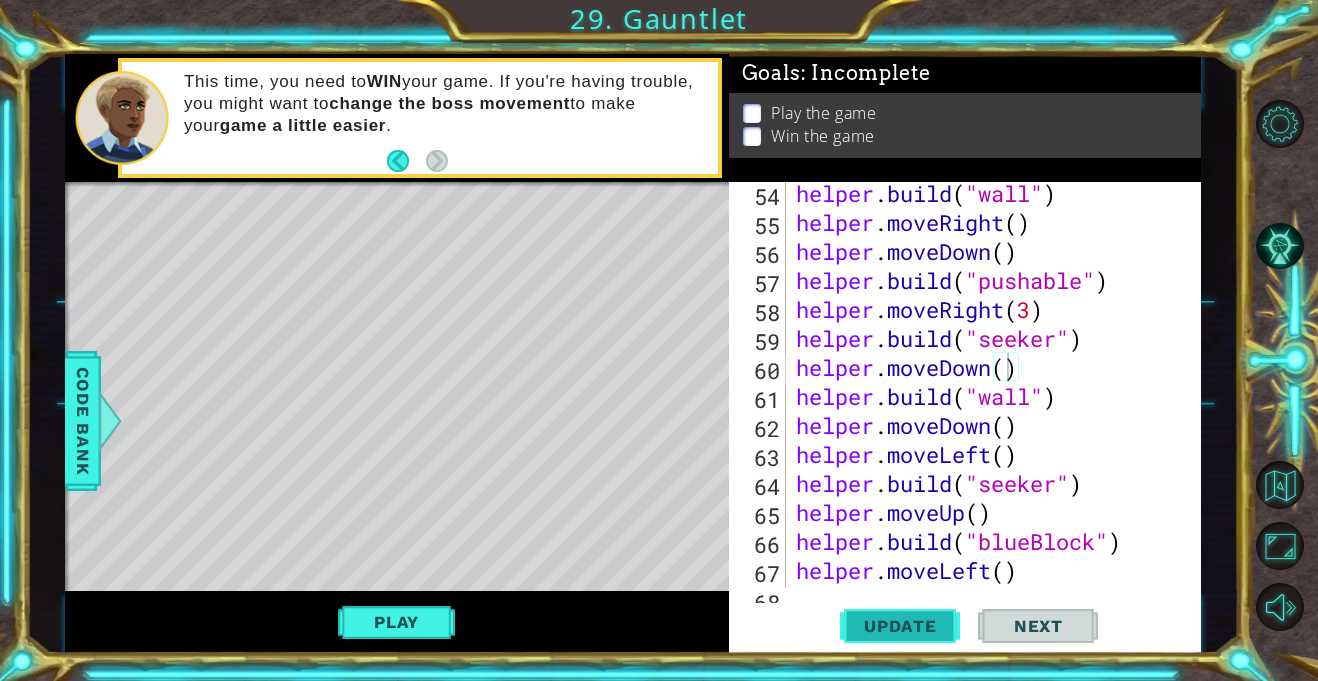 click on "Update" at bounding box center [900, 626] 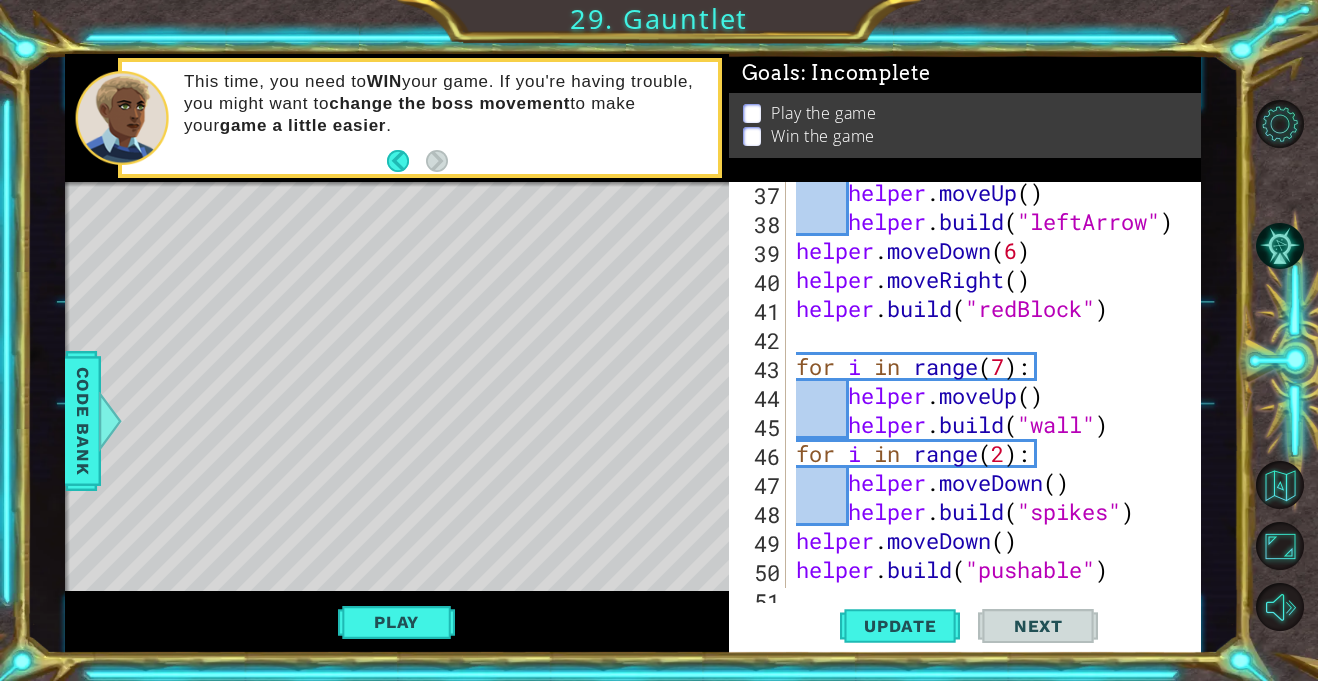 scroll, scrollTop: 1251, scrollLeft: 0, axis: vertical 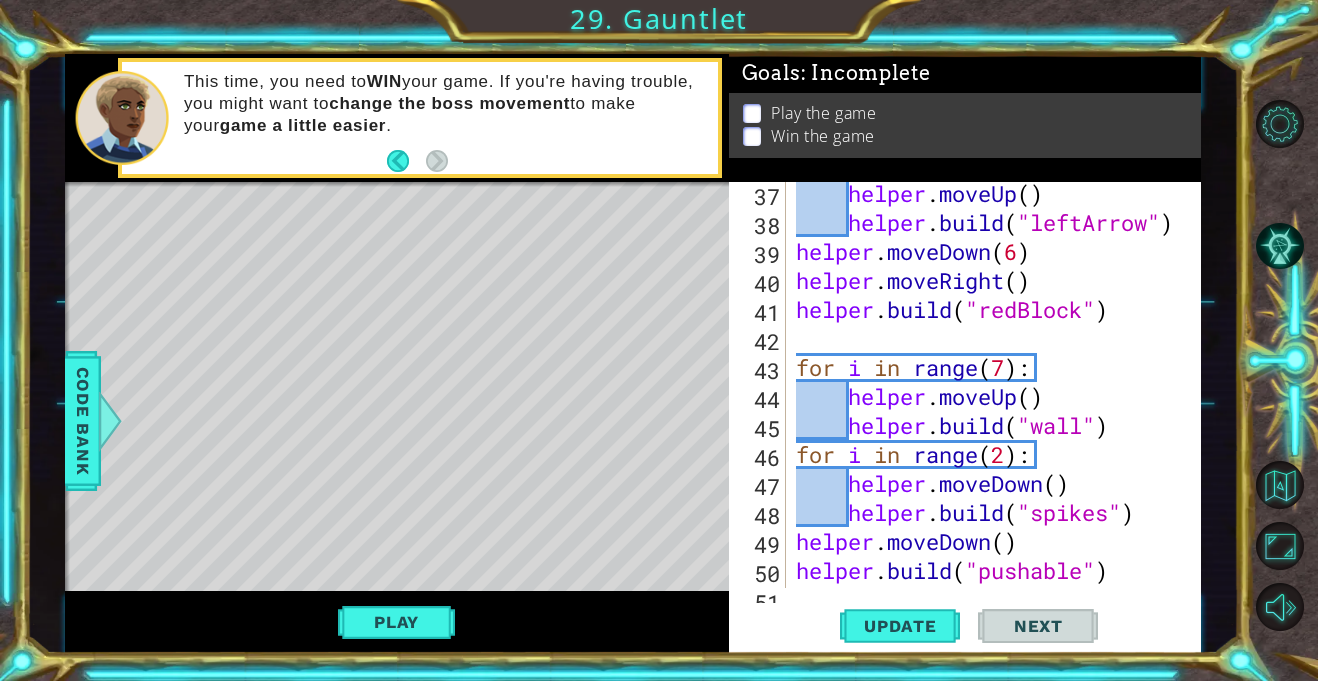 click on "helper . moveUp ( )      helper . build ( "leftArrow" ) helper . moveDown ( 6 ) helper . moveRight ( ) helper . build ( "redBlock" ) for   i   in   range ( 7 ) :      helper . moveUp ( )      helper . build ( "wall" ) for   i   in   range ( 2 ) :      helper . moveDown ( )      helper . build ( "spikes" ) helper . moveDown ( ) helper . build ( "pushable" ) helper . moveRight ( )" at bounding box center [999, 411] 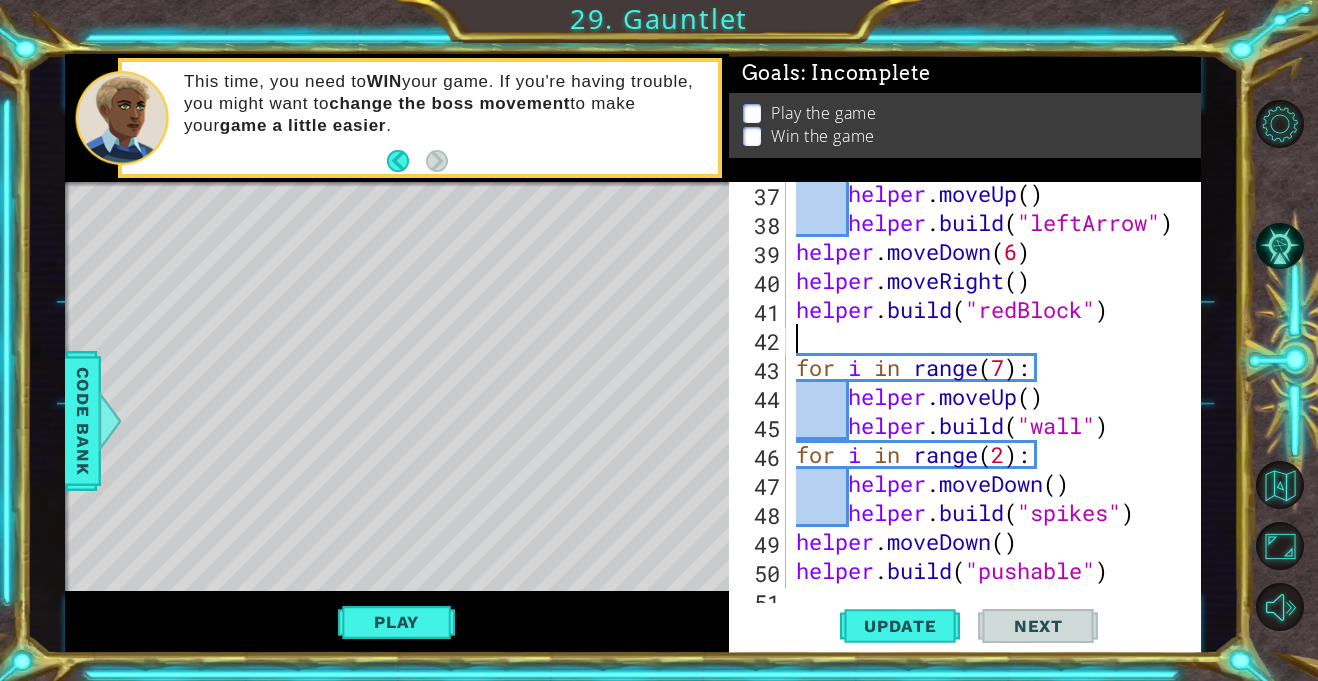 scroll, scrollTop: 0, scrollLeft: 0, axis: both 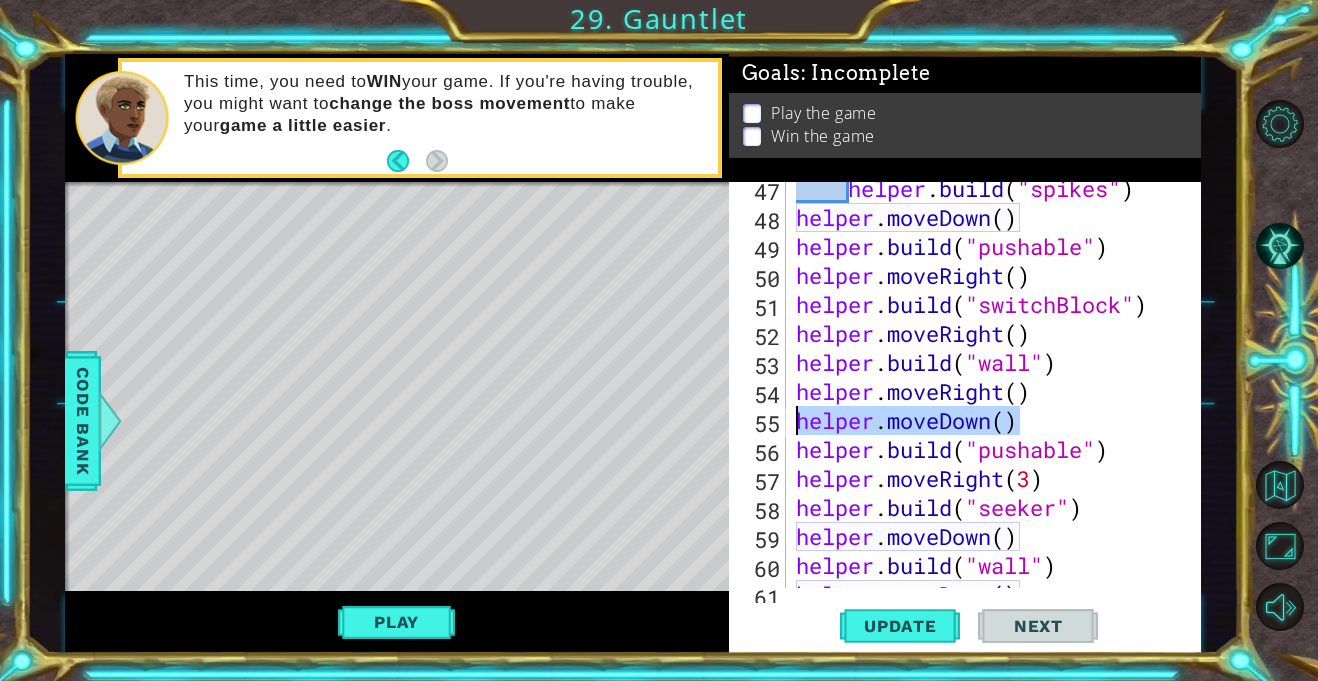 drag, startPoint x: 1028, startPoint y: 424, endPoint x: 801, endPoint y: 424, distance: 227 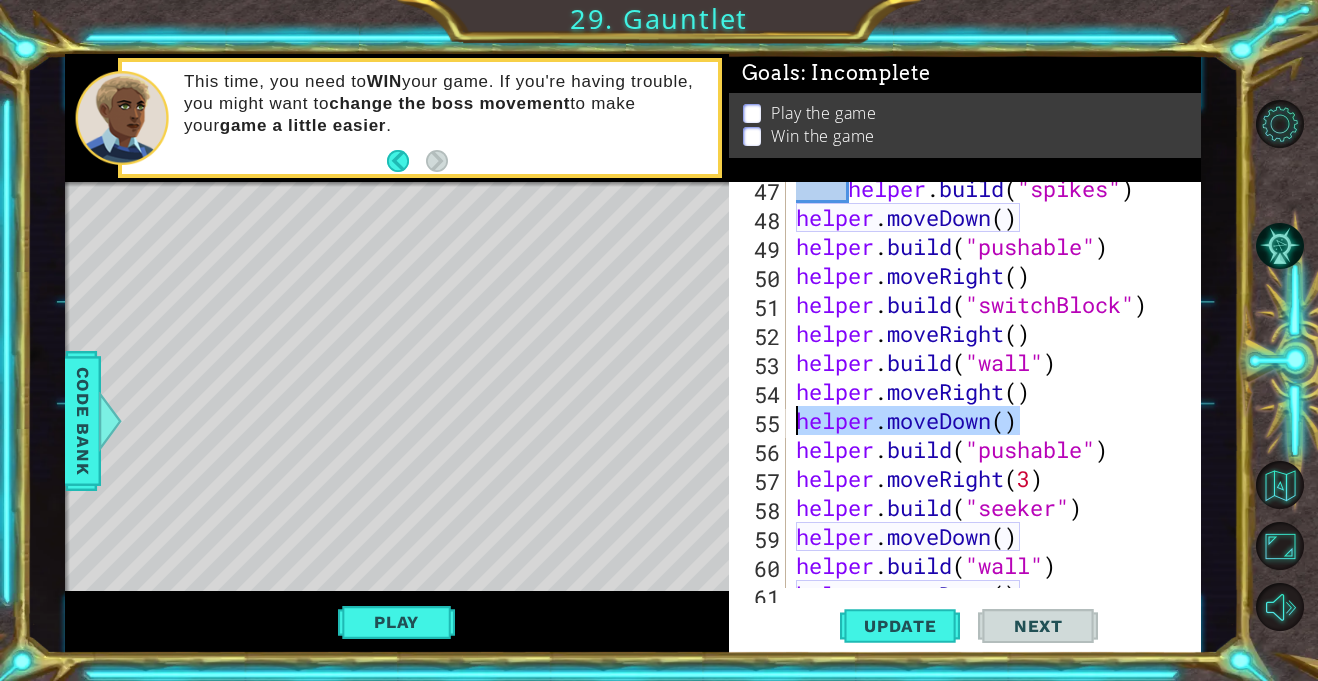 click on "helper . build ( "spikes" ) helper . moveDown ( ) helper . build ( "pushable" ) helper . moveRight ( ) helper . build ( "switchBlock" ) helper . moveRight ( ) helper . build ( "wall" ) helper . moveRight ( ) helper . moveDown ( ) helper . build ( "pushable" ) helper . moveRight ( 3 ) helper . build ( "seeker" ) helper . moveDown ( ) helper . build ( "wall" ) helper . moveDown ( )" at bounding box center (994, 385) 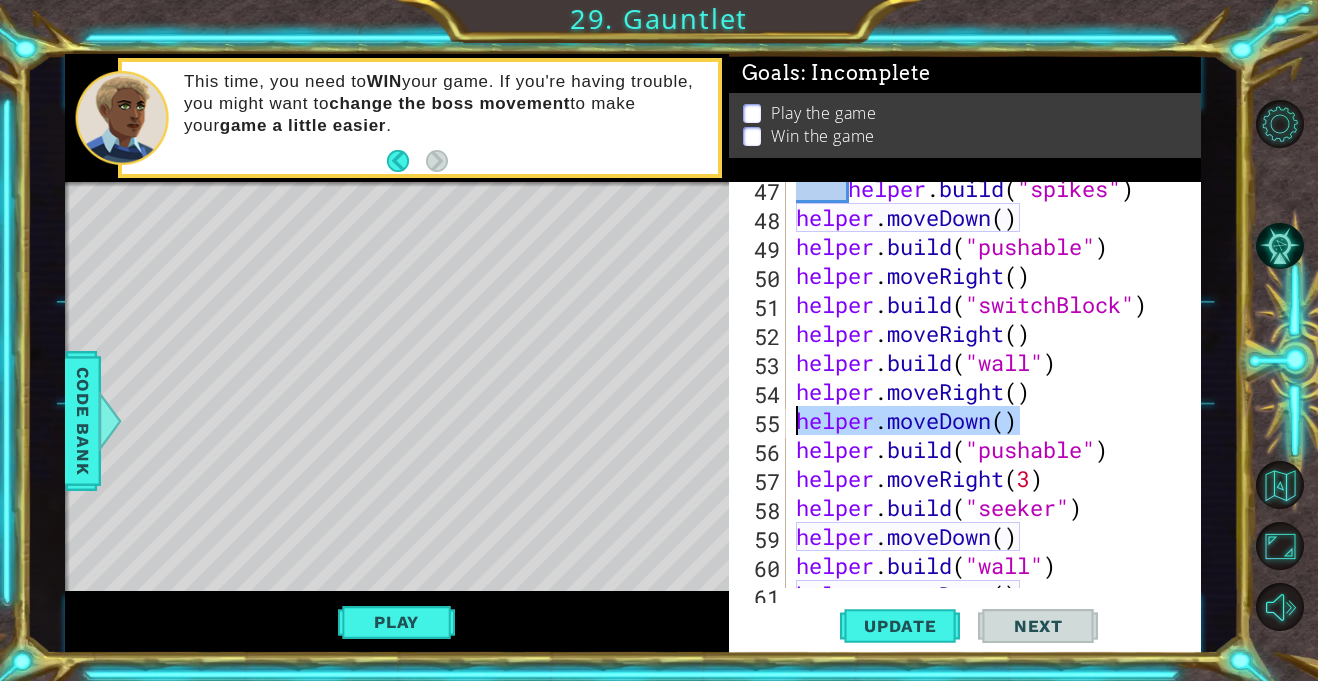 drag, startPoint x: 1027, startPoint y: 419, endPoint x: 786, endPoint y: 415, distance: 241.03319 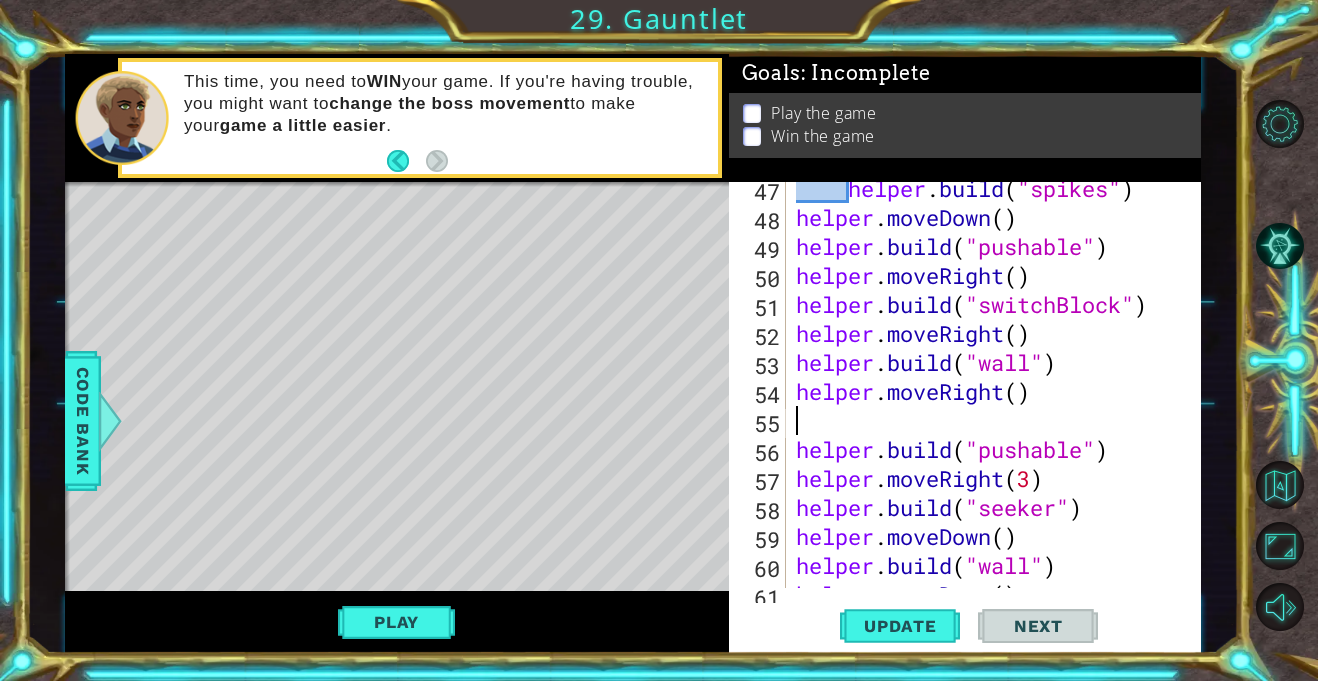 type on "helper.moveRight()" 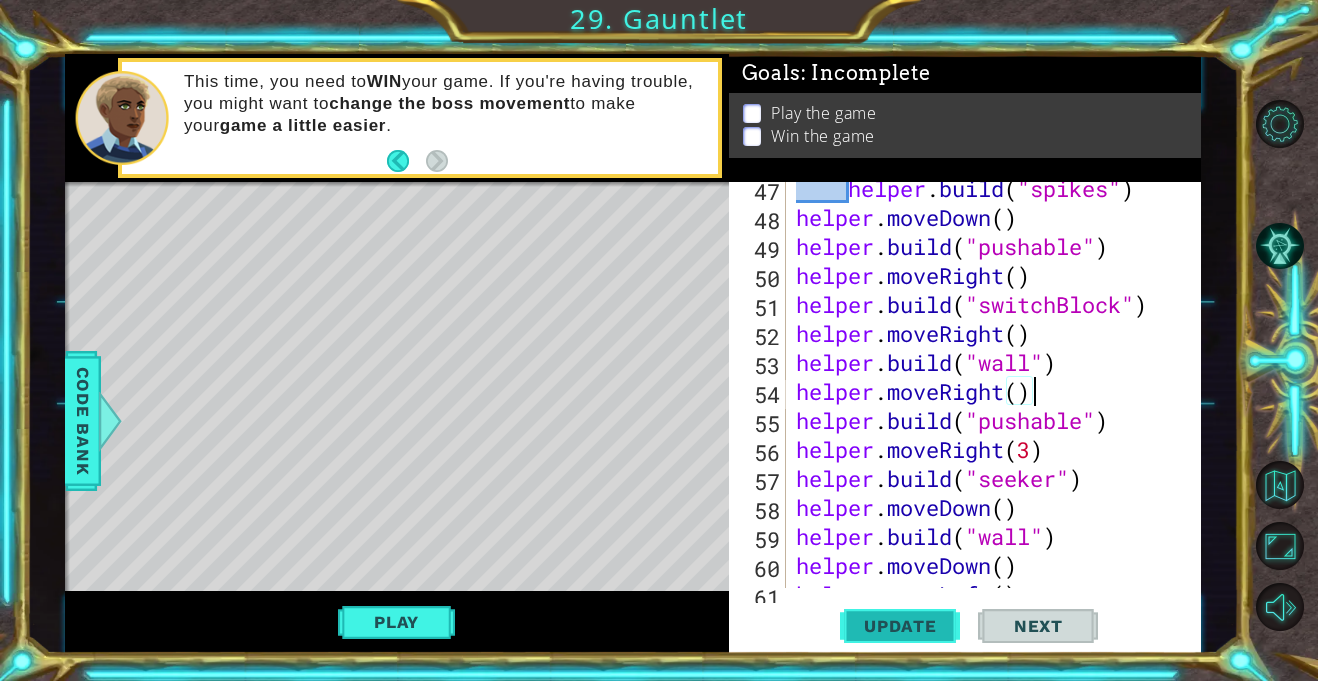 click on "Update" at bounding box center (900, 626) 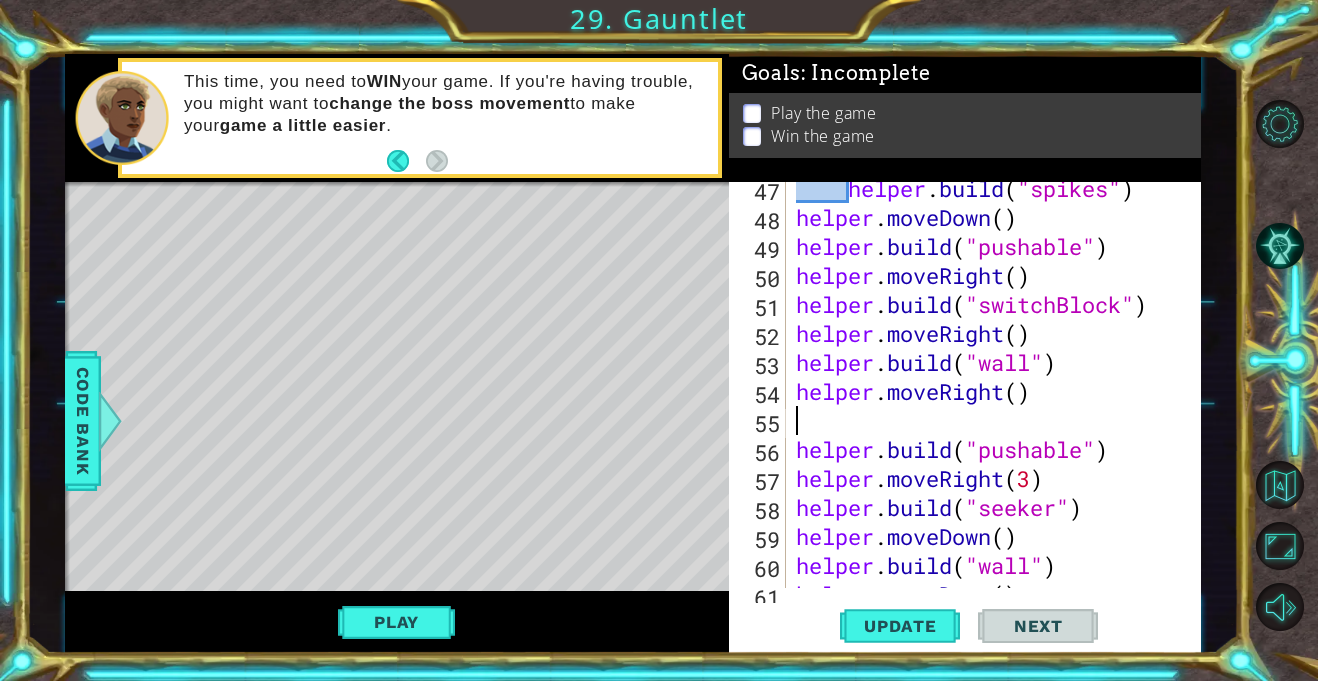 paste on "helper.moveDown()" 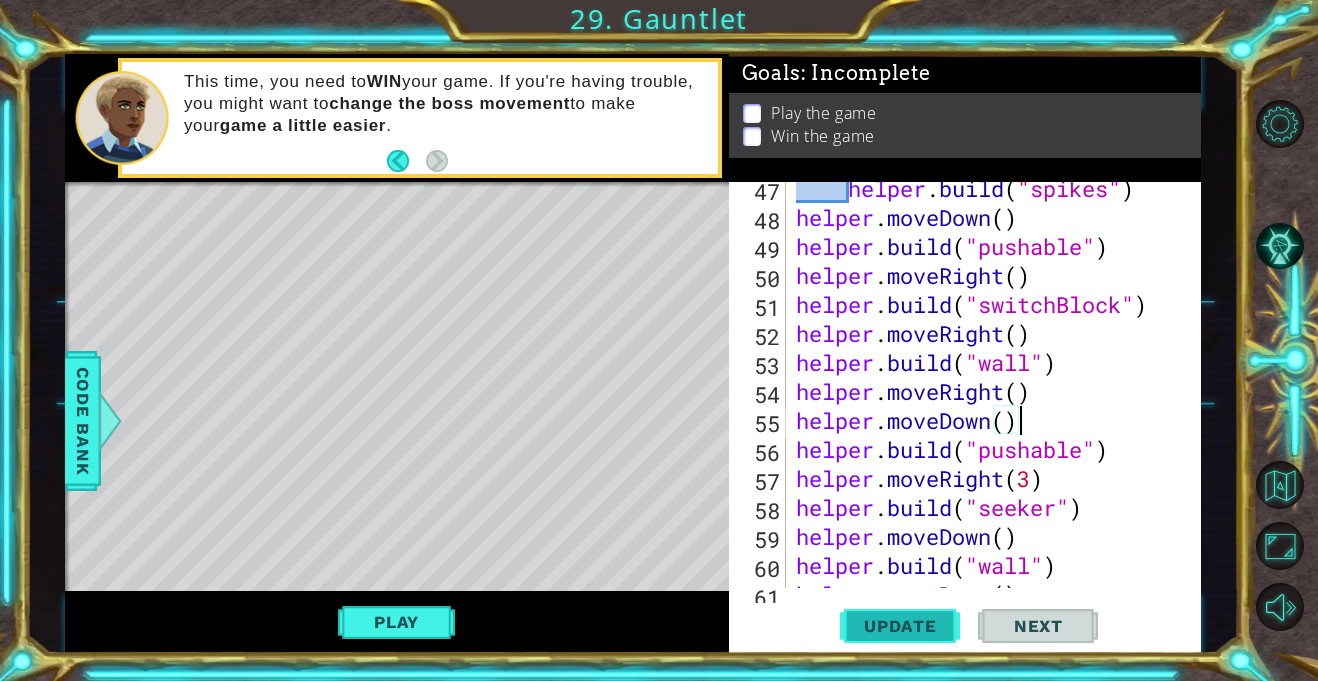 click on "Update" at bounding box center (900, 626) 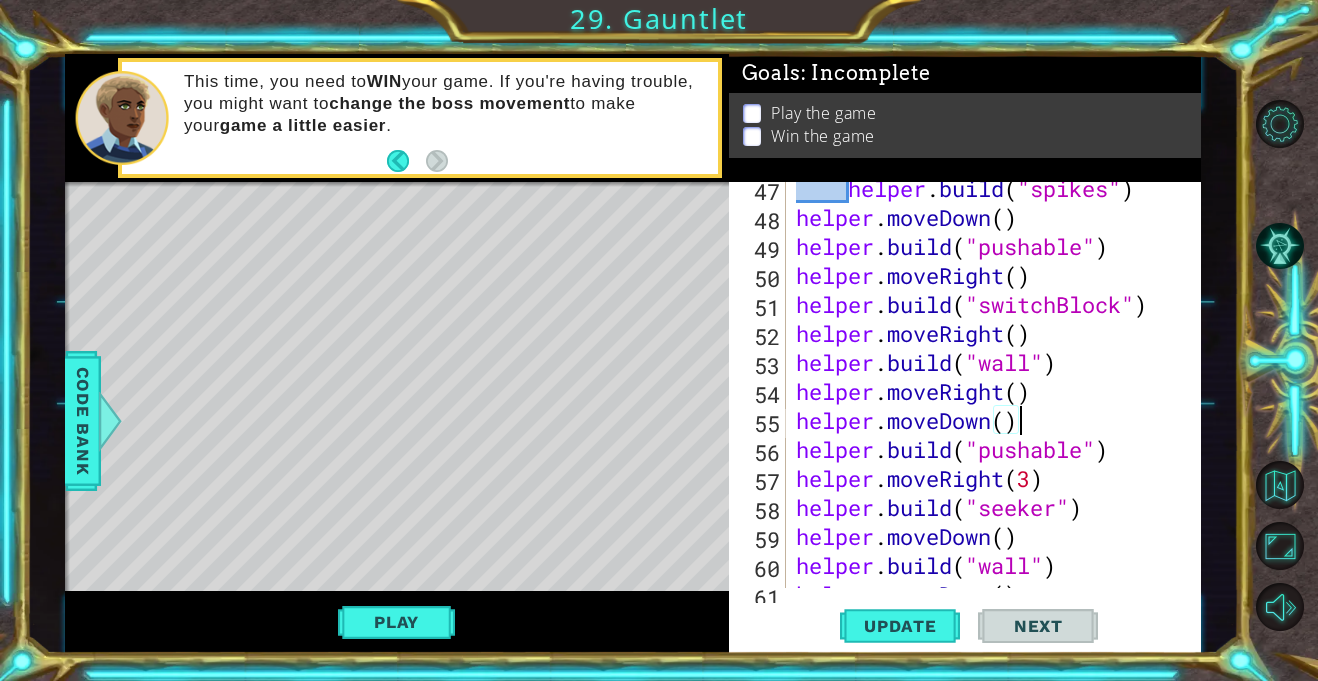 click on "helper . build ( "spikes" ) helper . moveDown ( ) helper . build ( "pushable" ) helper . moveRight ( ) helper . build ( "switchBlock" ) helper . moveRight ( ) helper . build ( "wall" ) helper . moveRight ( ) helper . moveDown ( ) helper . build ( "pushable" ) helper . moveRight ( 3 ) helper . build ( "seeker" ) helper . moveDown ( ) helper . build ( "wall" ) helper . moveDown ( )" at bounding box center (999, 406) 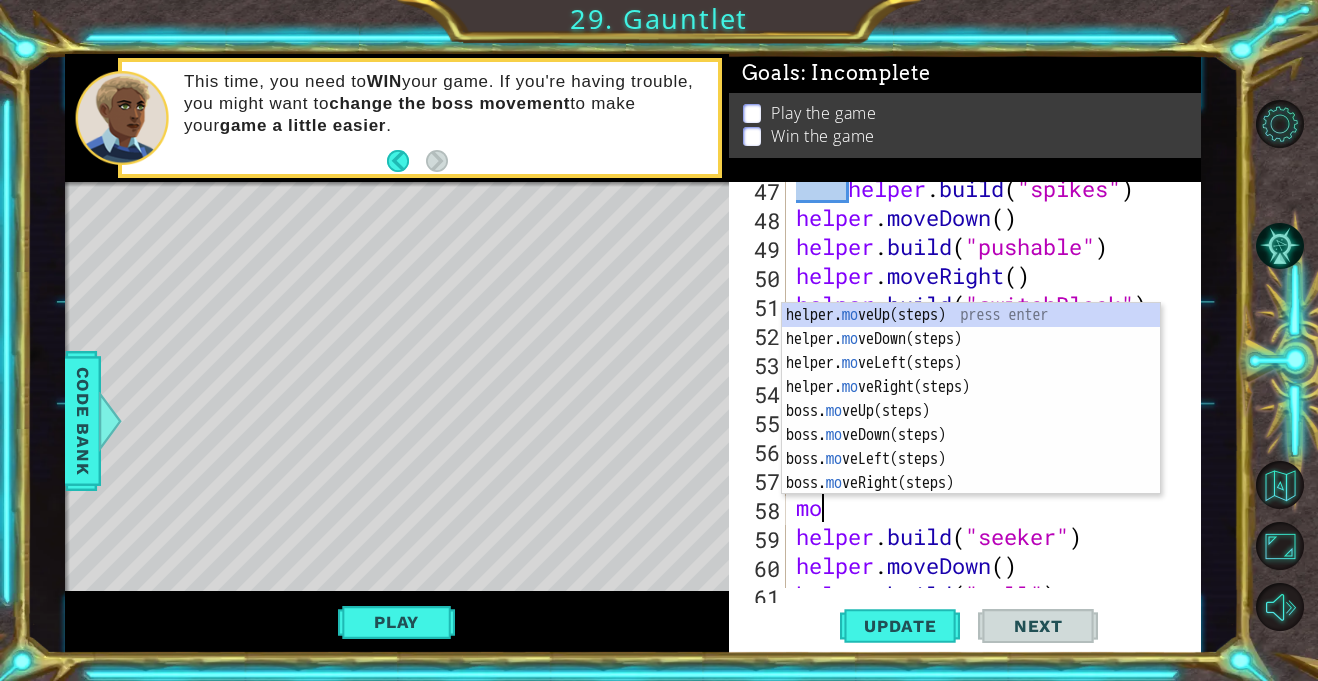 scroll, scrollTop: 0, scrollLeft: 1, axis: horizontal 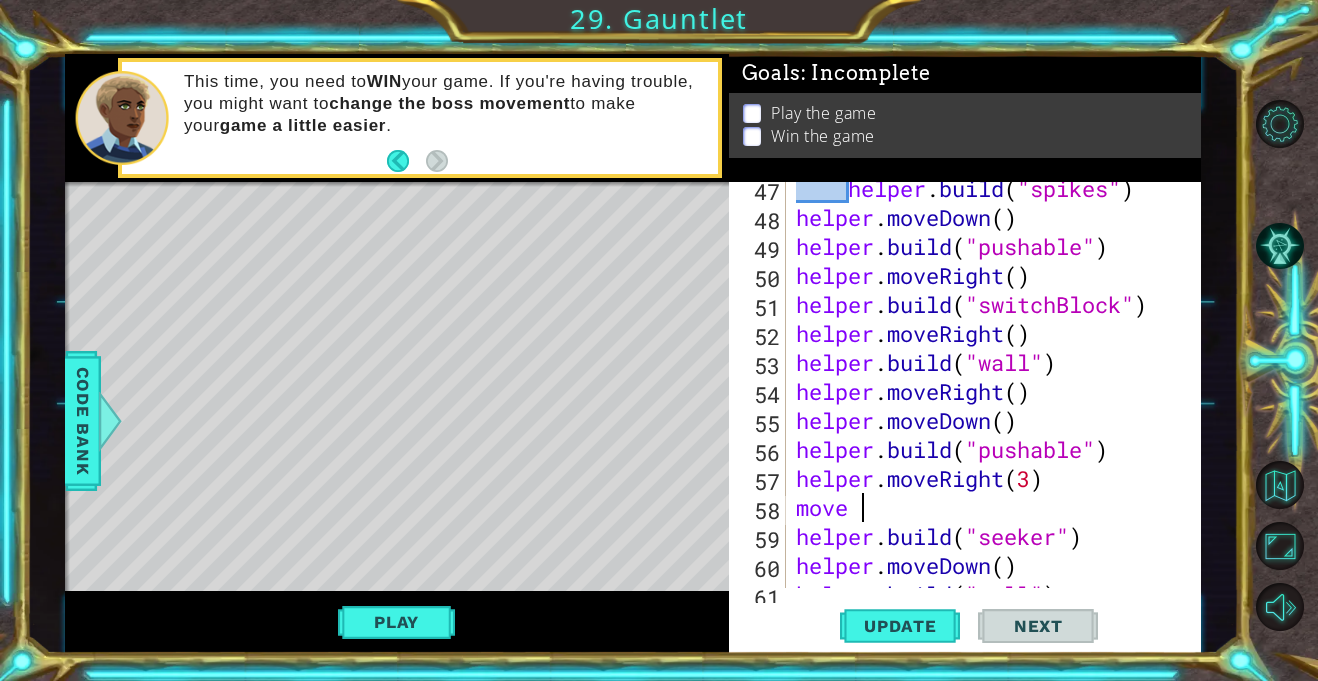 type on "move" 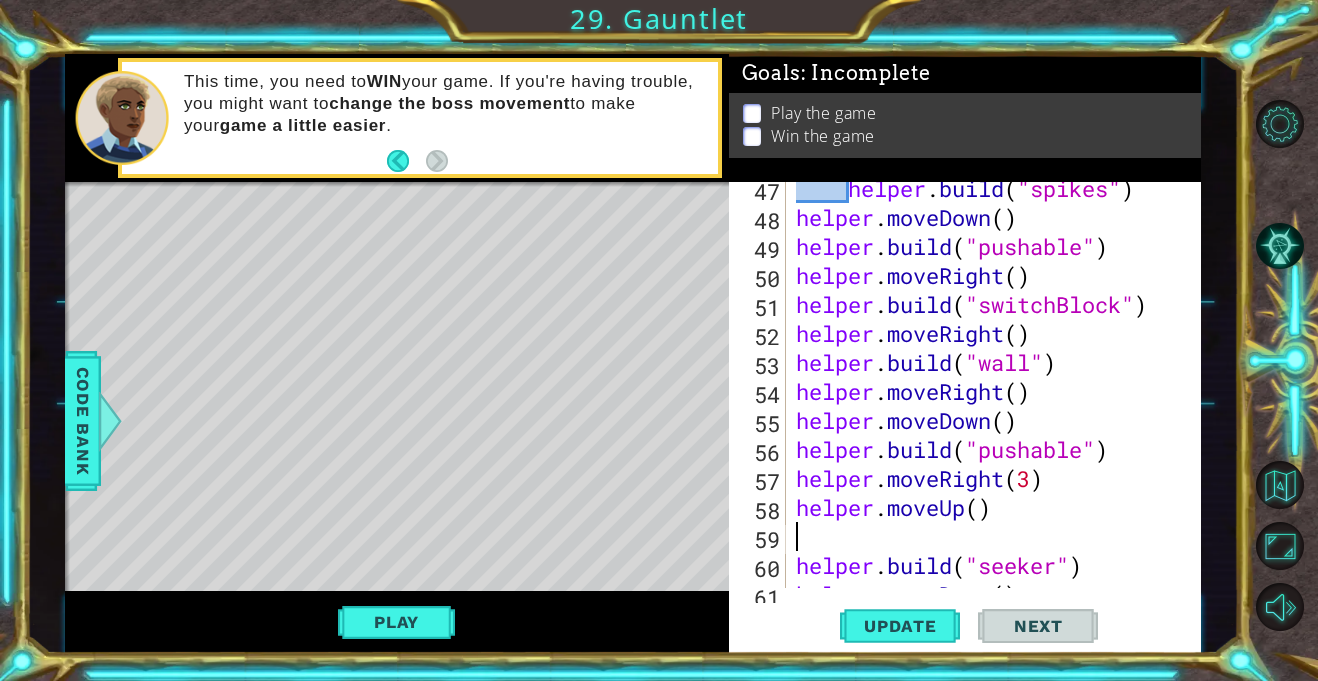 scroll, scrollTop: 0, scrollLeft: 0, axis: both 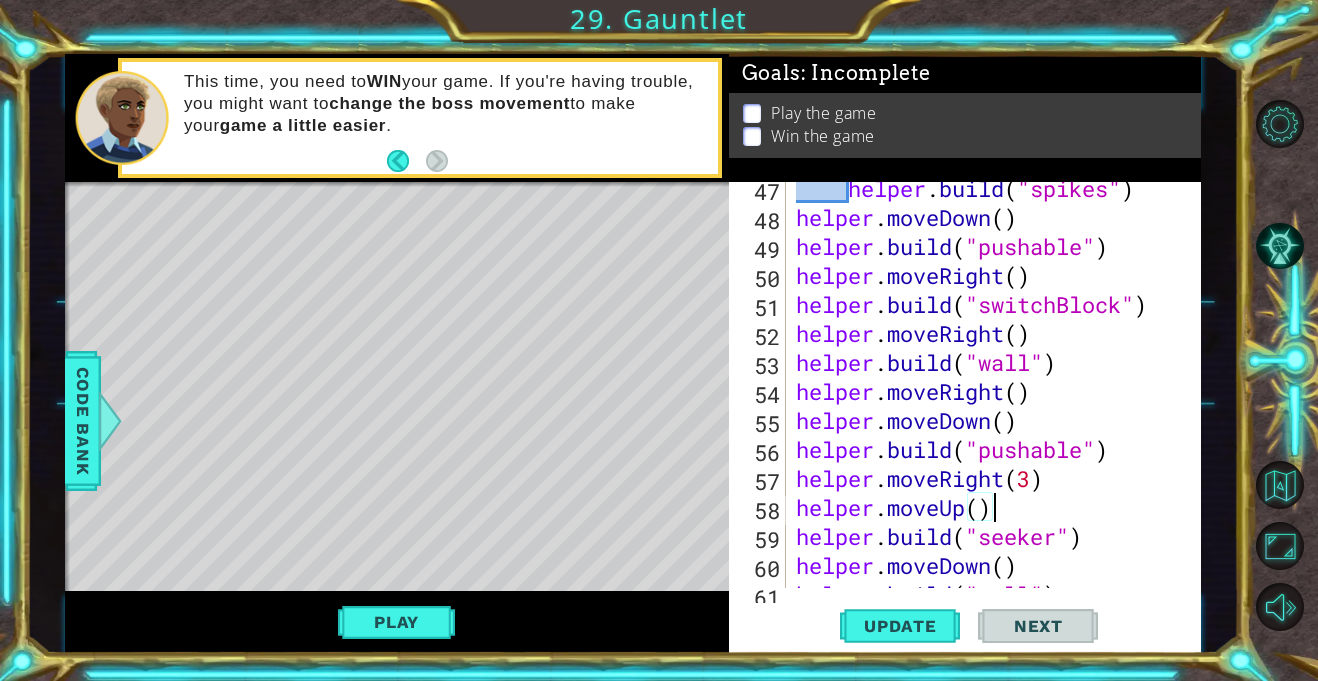 click on "helper . build ( "spikes" ) helper . moveDown ( ) helper . build ( "pushable" ) helper . moveRight ( ) helper . build ( "switchBlock" ) helper . moveRight ( ) helper . build ( "wall" ) helper . moveRight ( ) helper . moveDown ( ) helper . build ( "pushable" ) helper . moveRight ( 3 ) helper . moveUp ( ) helper . build ( "seeker" ) helper . moveDown ( ) helper . build ( "wall" )" at bounding box center (999, 406) 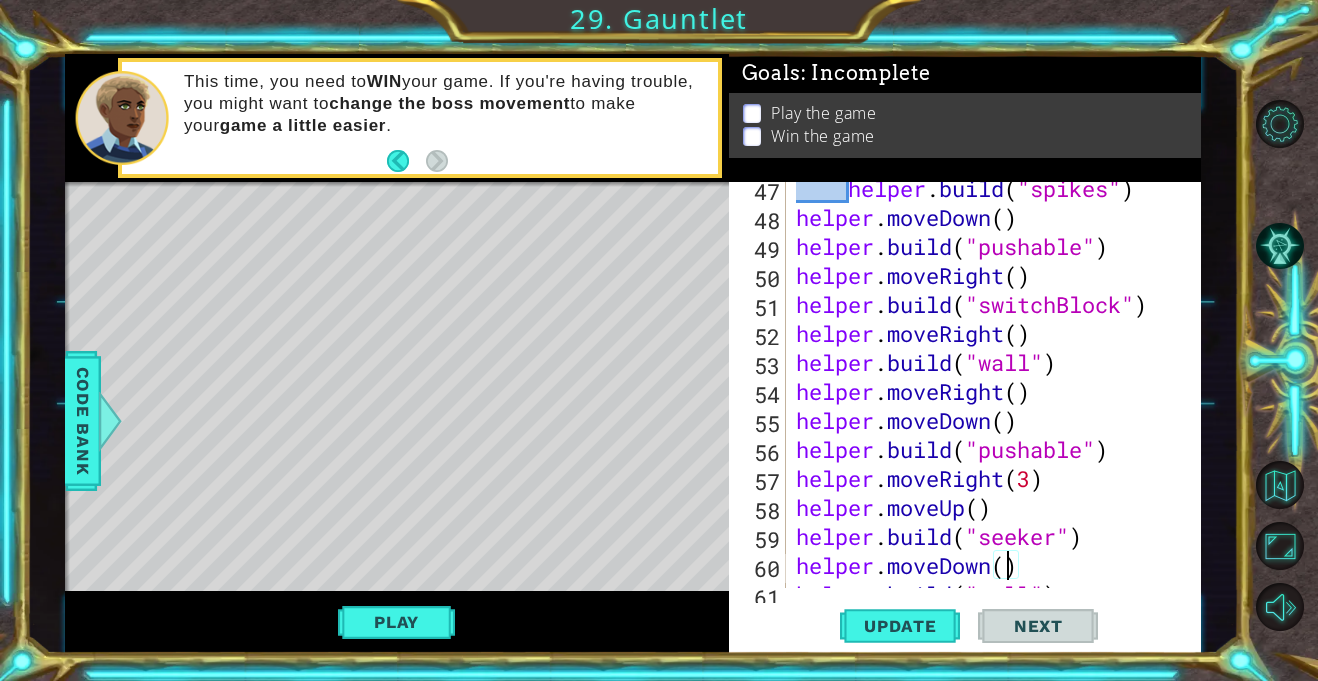 scroll, scrollTop: 0, scrollLeft: 9, axis: horizontal 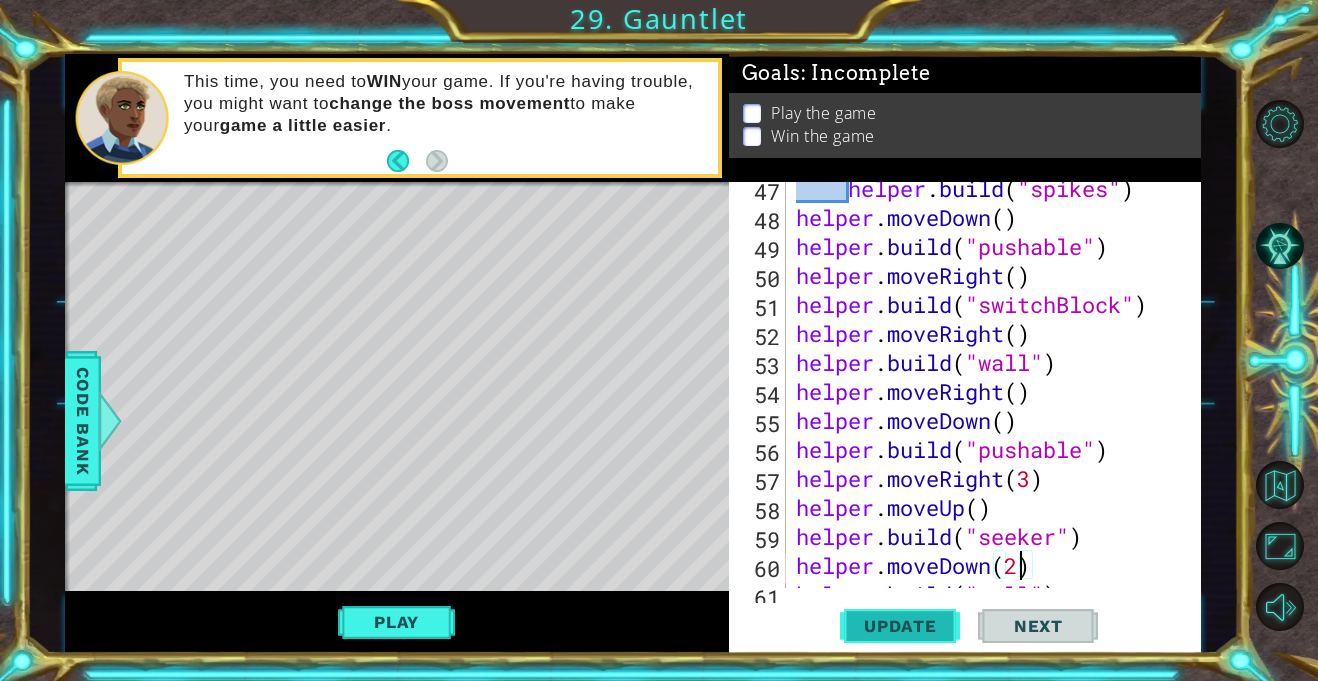 type on "helper.moveDown(2)" 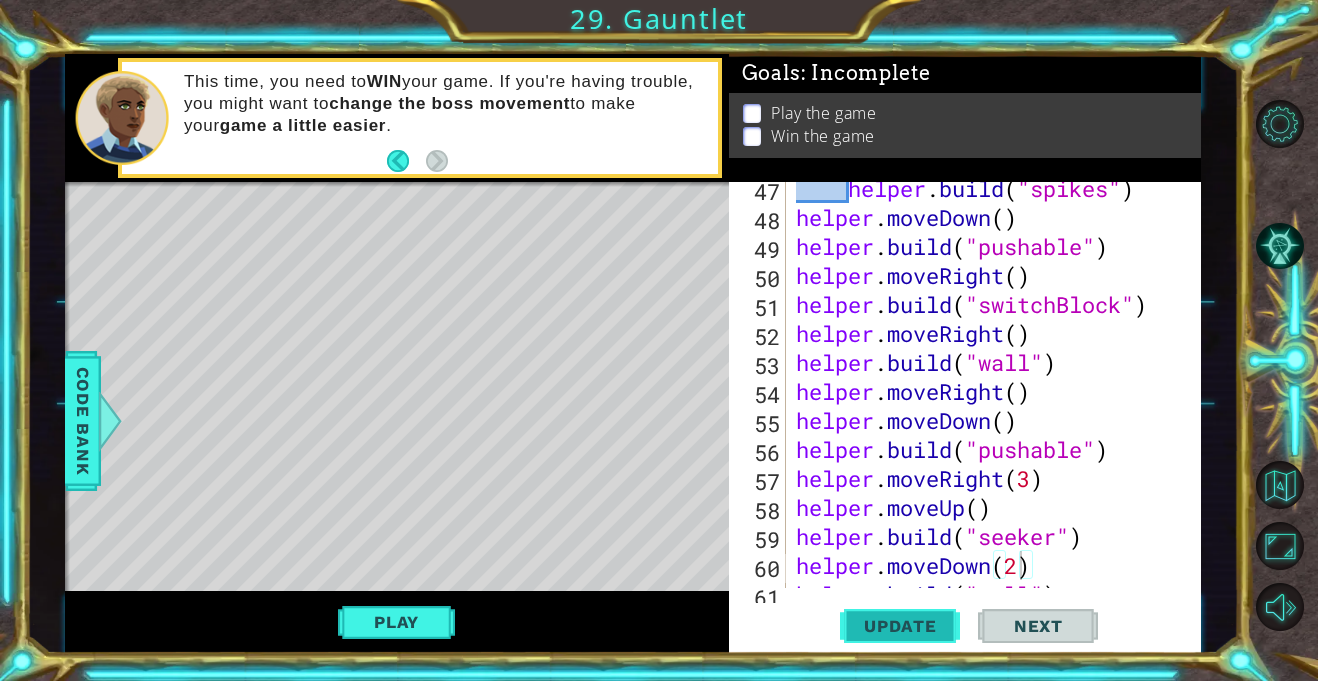 click on "Update" at bounding box center [900, 626] 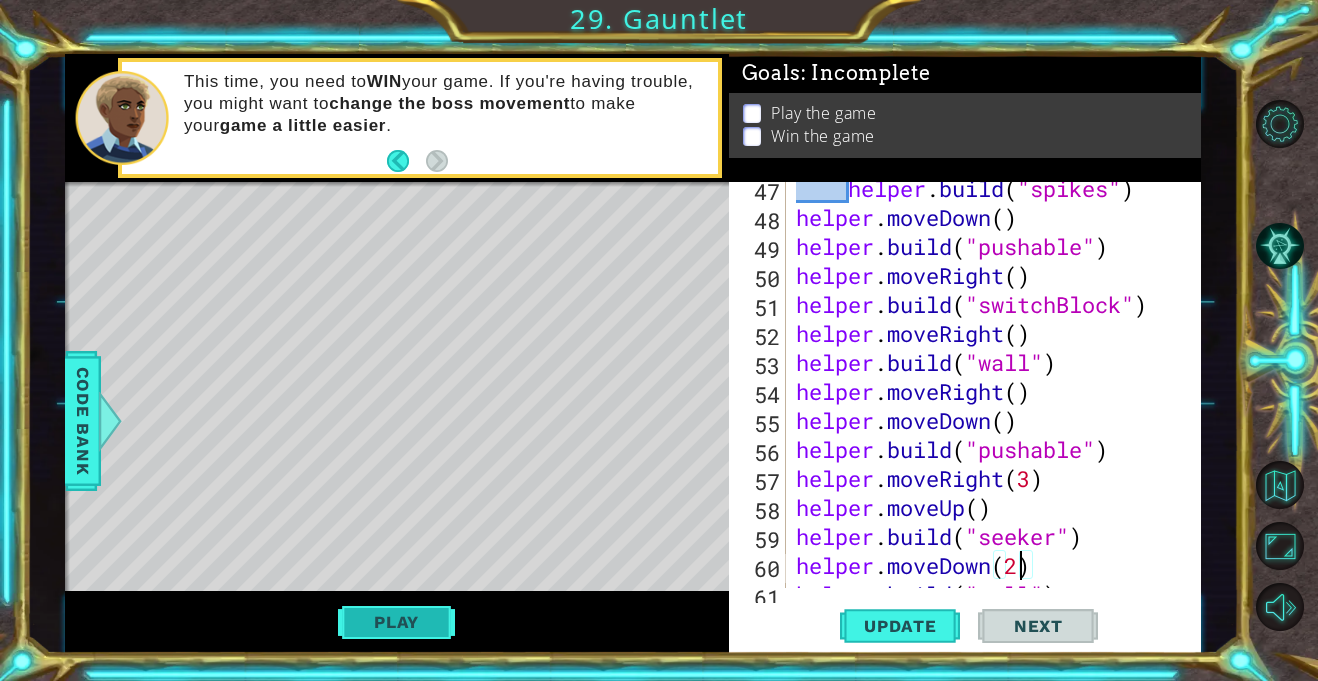 click on "Play" at bounding box center [396, 622] 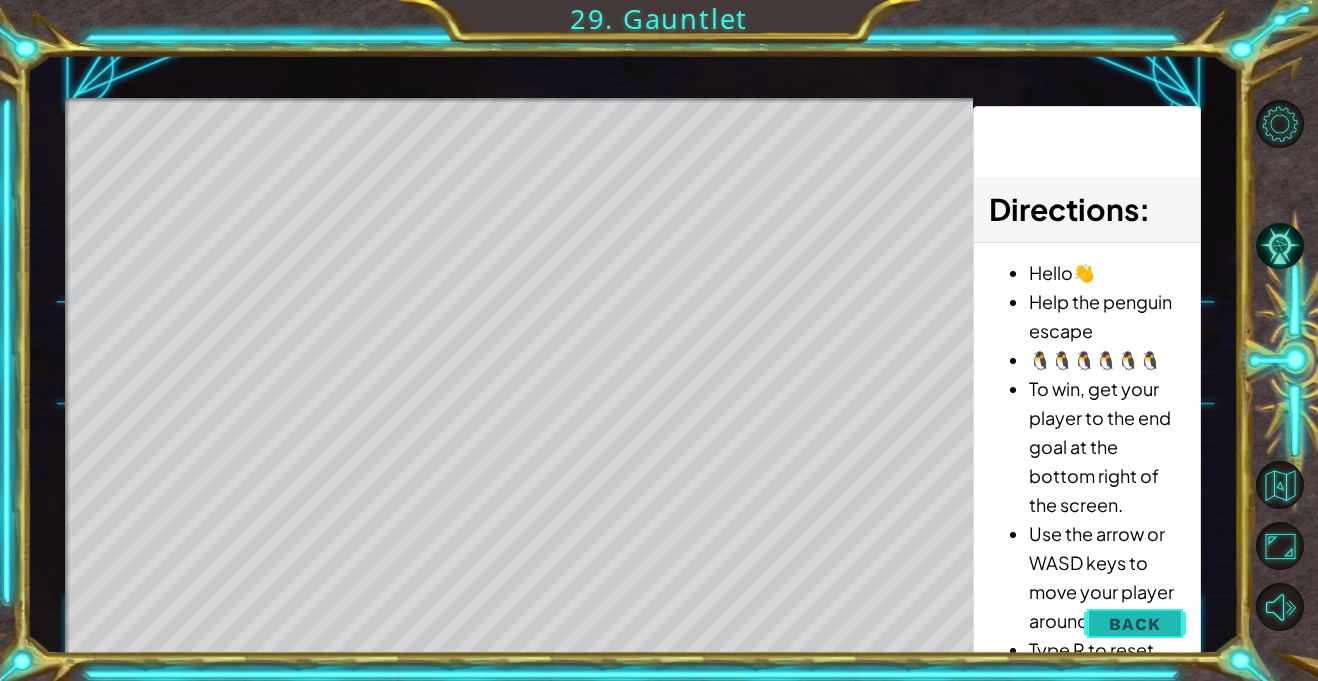 click on "Back" at bounding box center (1134, 624) 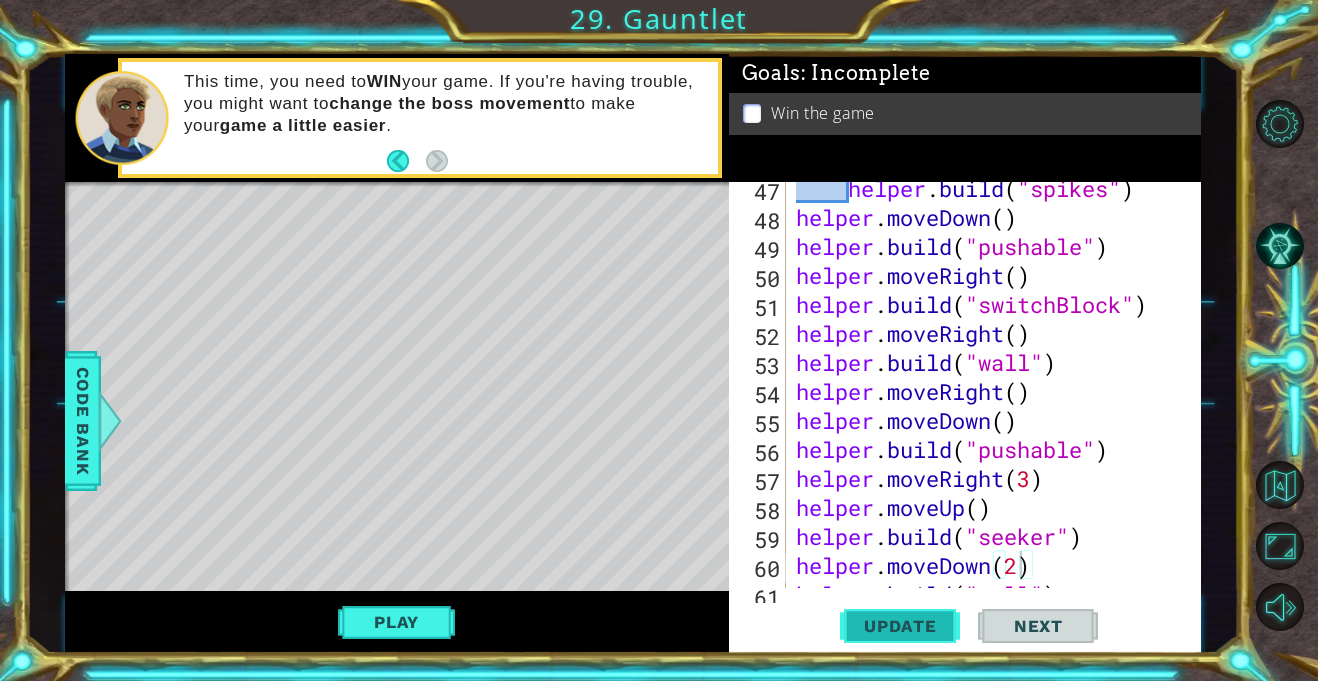 click on "Update" at bounding box center (900, 626) 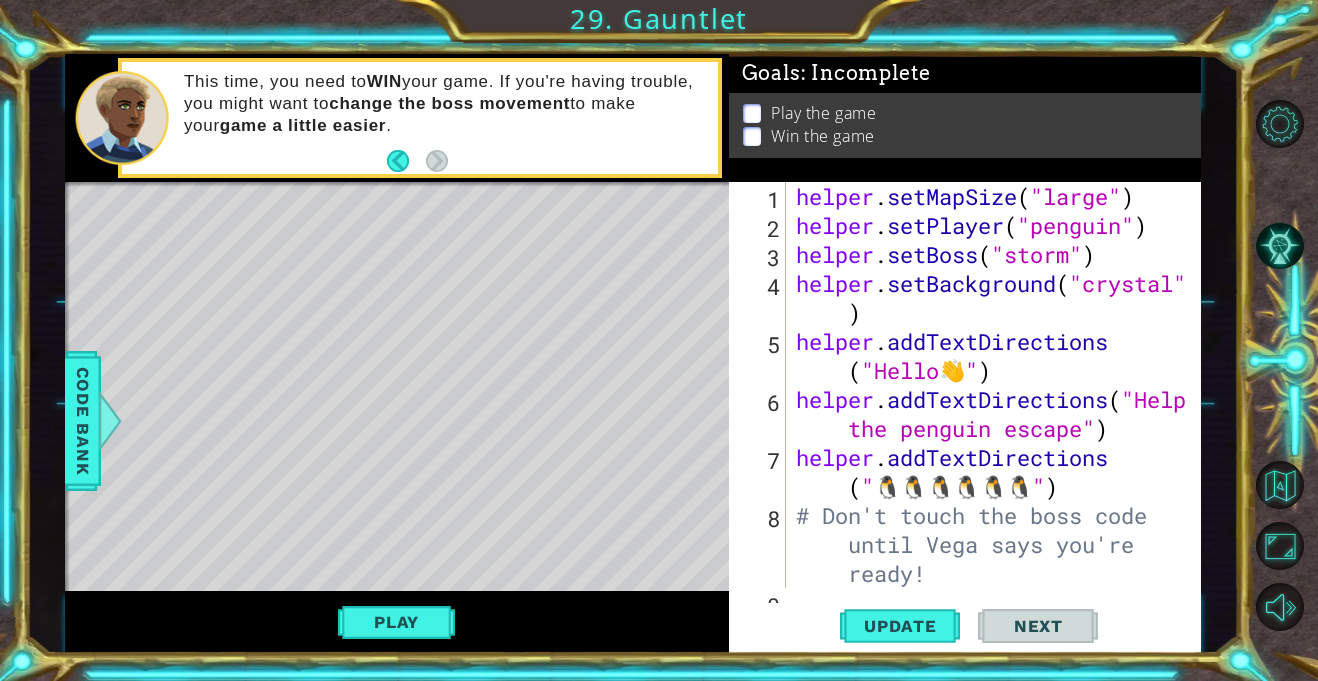 scroll, scrollTop: 0, scrollLeft: 0, axis: both 